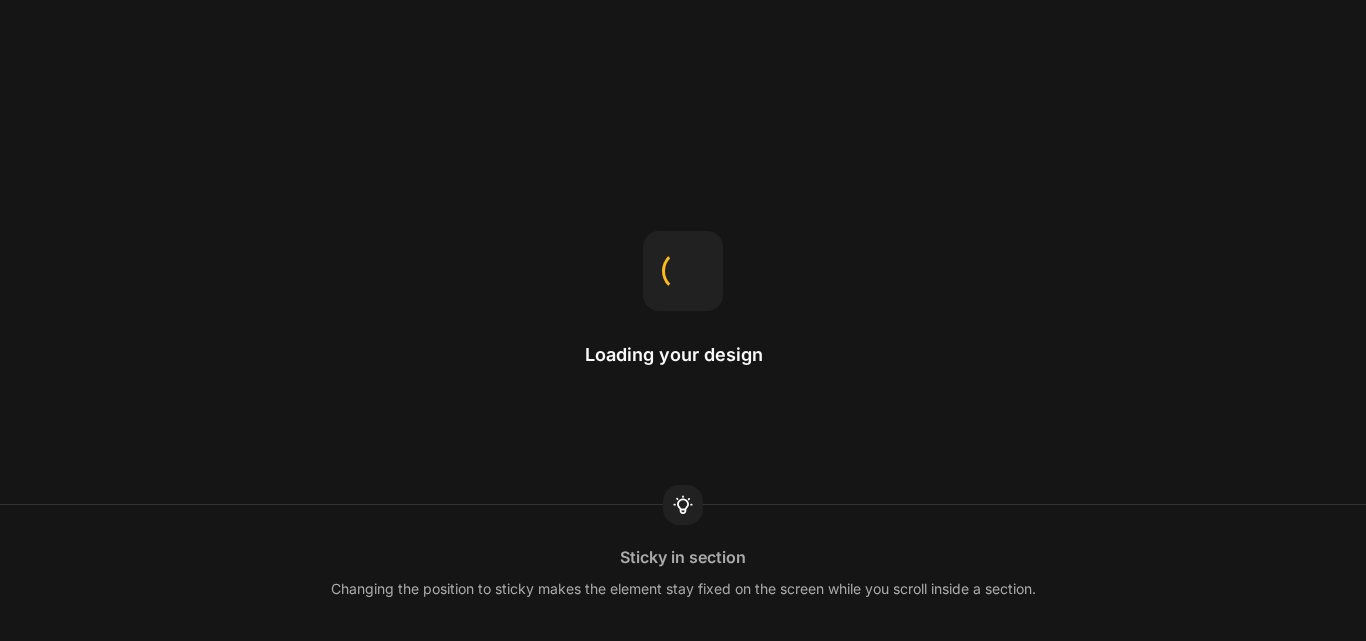 scroll, scrollTop: 0, scrollLeft: 0, axis: both 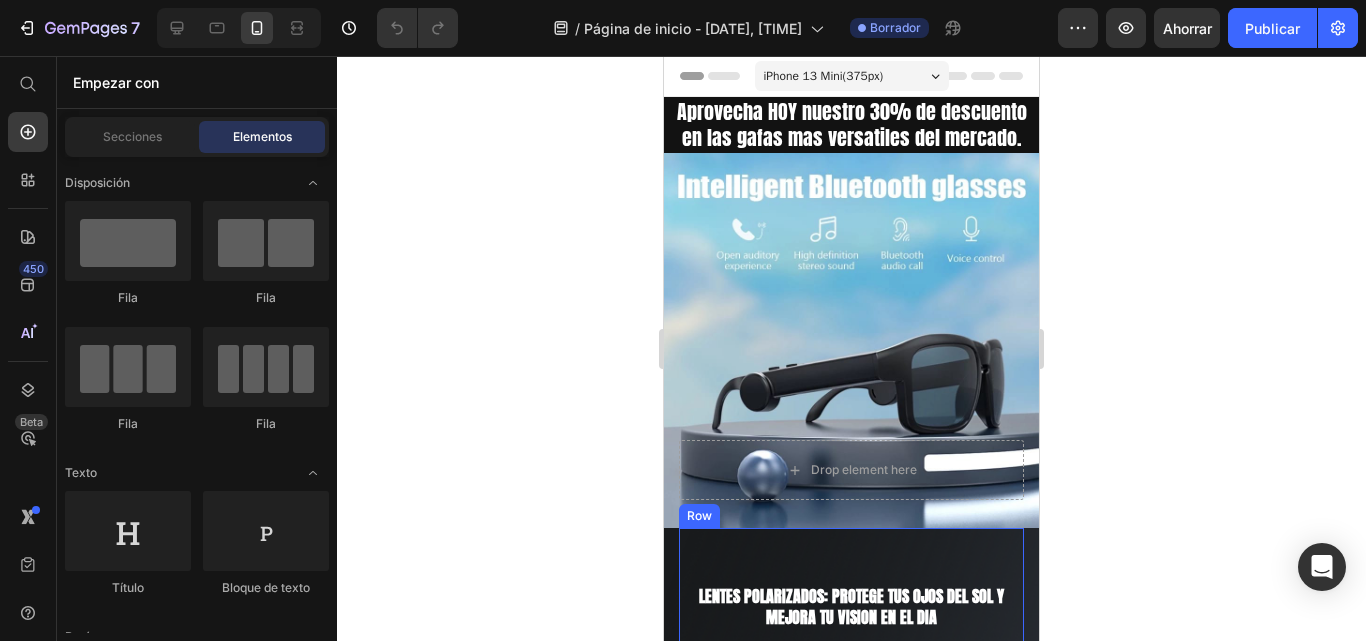 click on "Image Gemwine Heading LENTES POLARIZADOS: Protege tus ojos del sol y mejora tu vision en el dia Heading GAFAS BLUETOOTH: Tecnologia y estilo en una sola mirada Product Title $139.900,00 Product Price $98.900,00 Product Price Row                Icon                Icon                Icon                Icon                Icon Icon List Hoz (Rated 4.8/5) Text block Row Image A complimentary wine opener kit is included Text block Row Get Deal Now Product Cart Button                Title Line 100% No-Risk Money Back Guarantee Text block                Title Line Row Image Image Image Image Image Row Product Row" at bounding box center [851, 751] 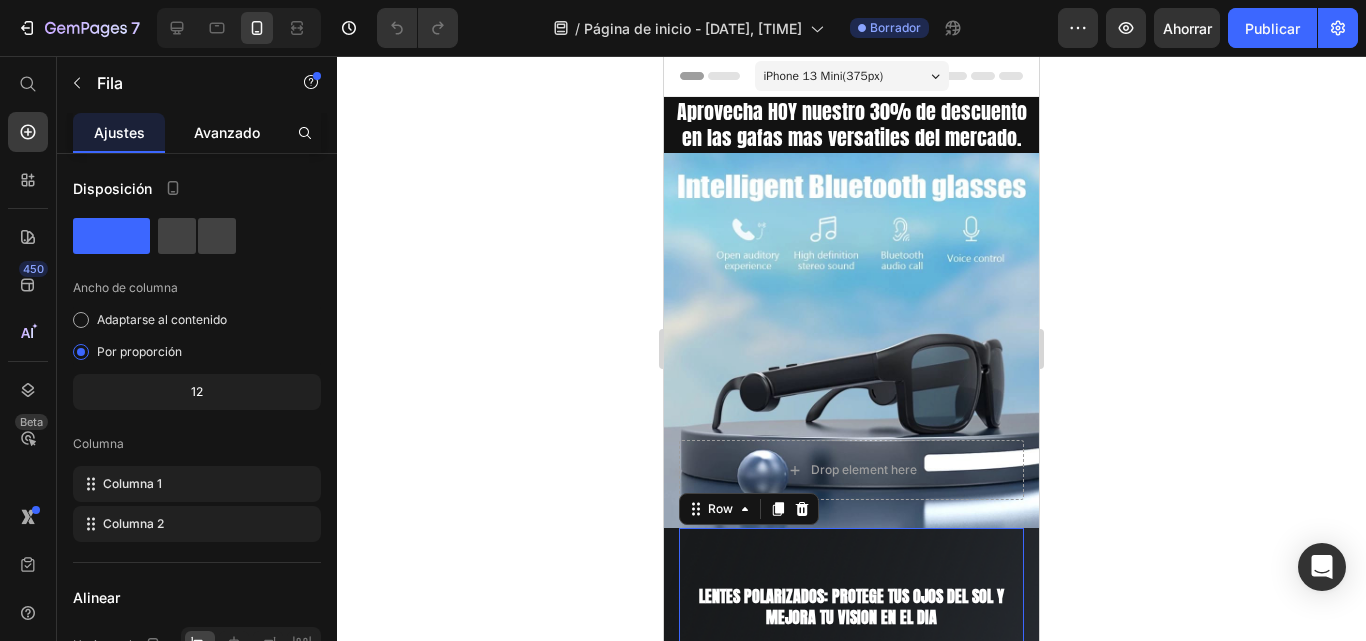 click on "Avanzado" 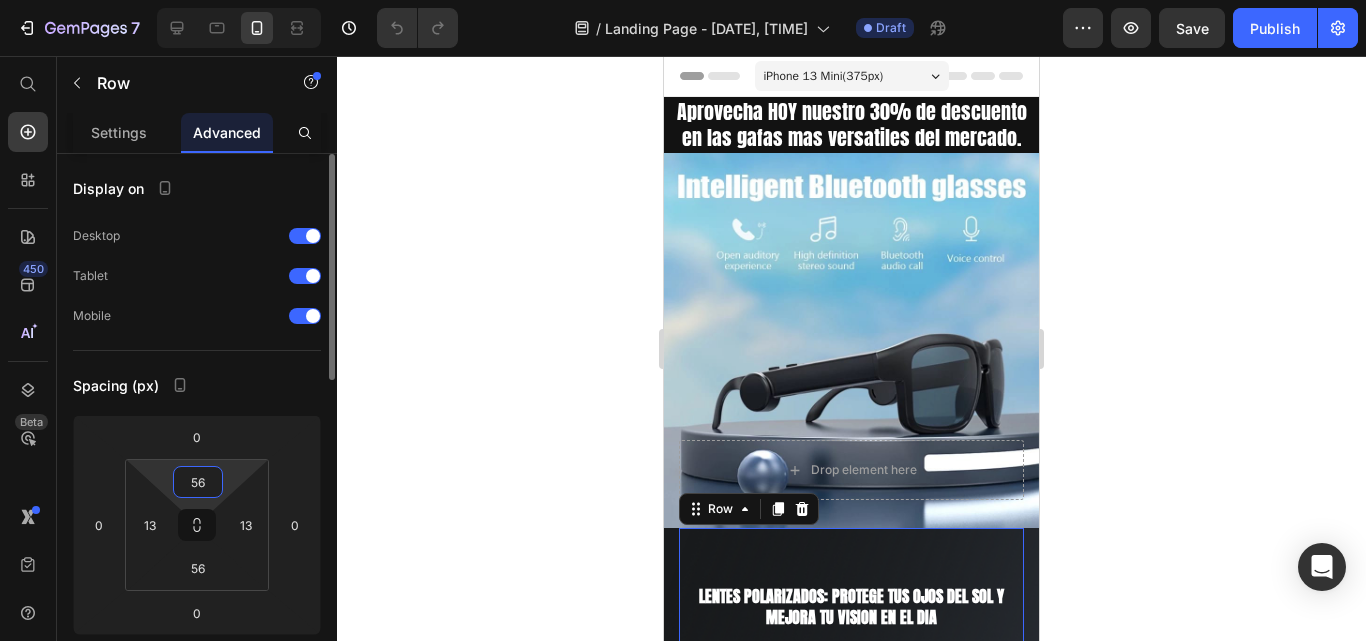 click on "56" at bounding box center [198, 482] 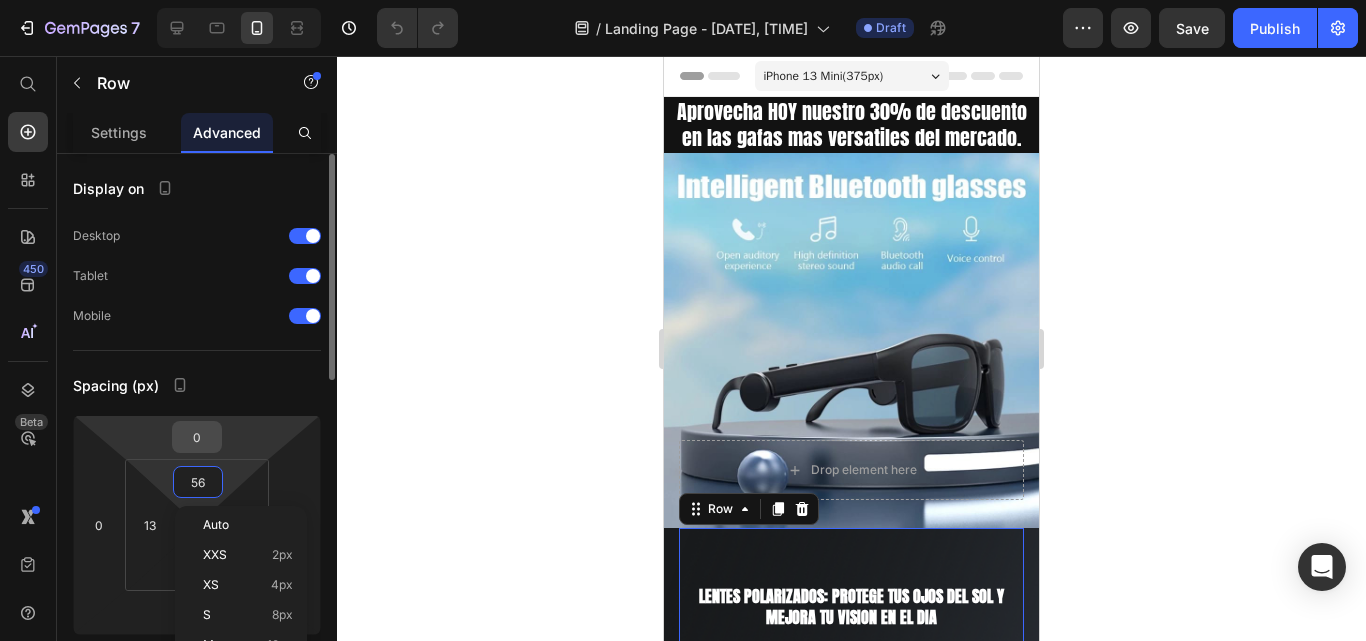 click on "0" at bounding box center (197, 437) 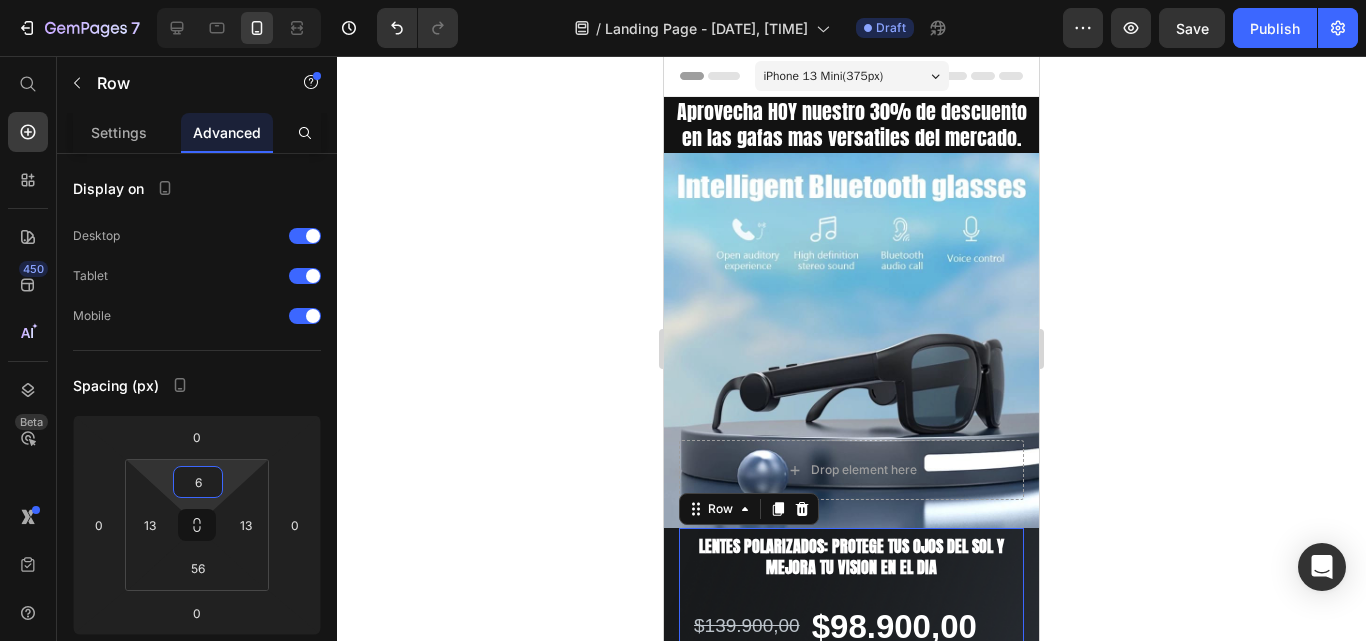 type on "4" 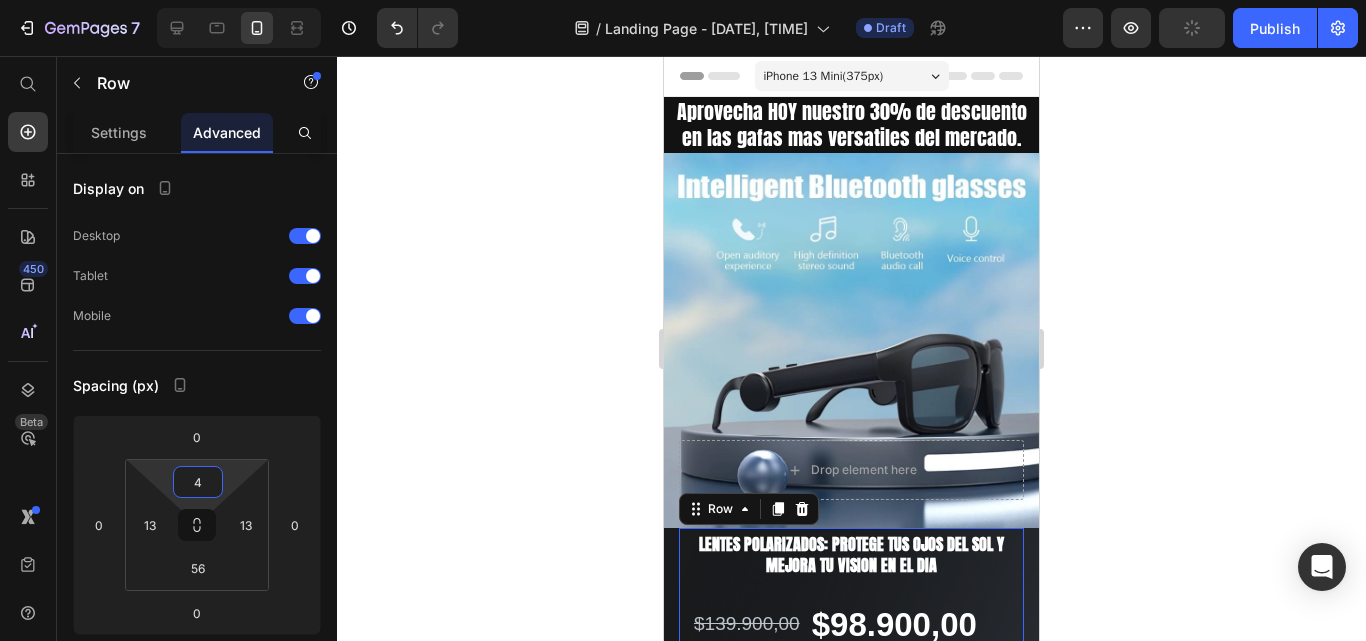 drag, startPoint x: 159, startPoint y: 468, endPoint x: 164, endPoint y: 494, distance: 26.476404 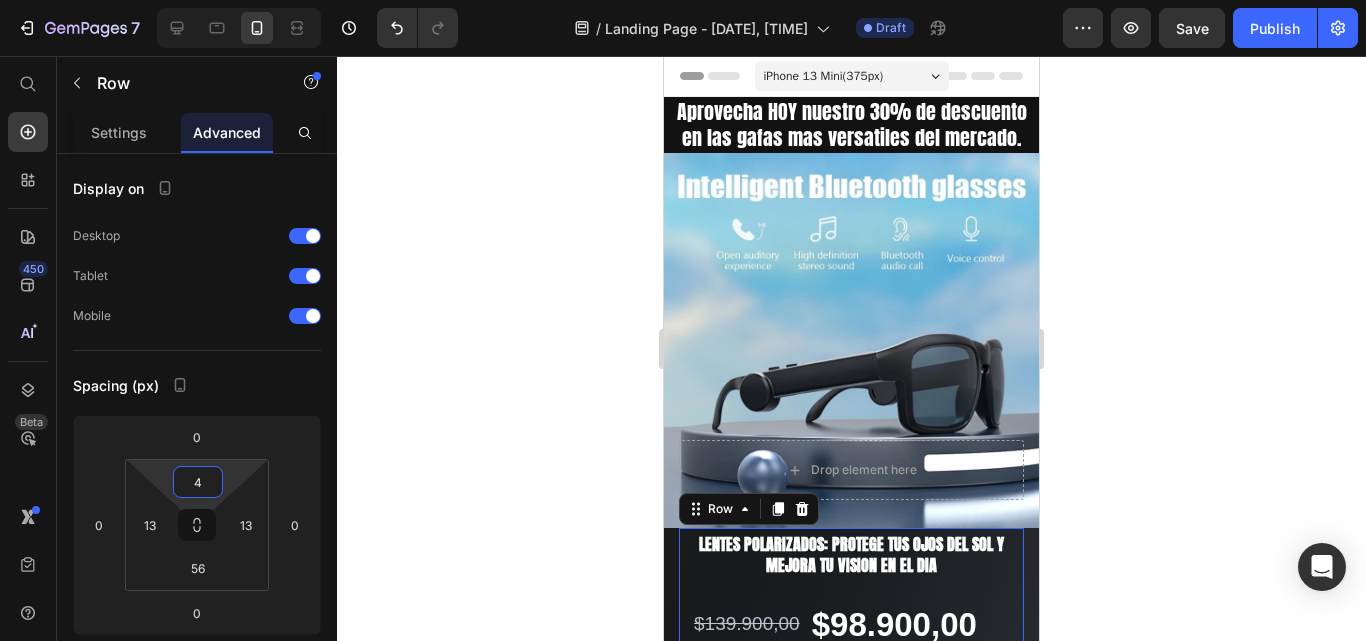 click 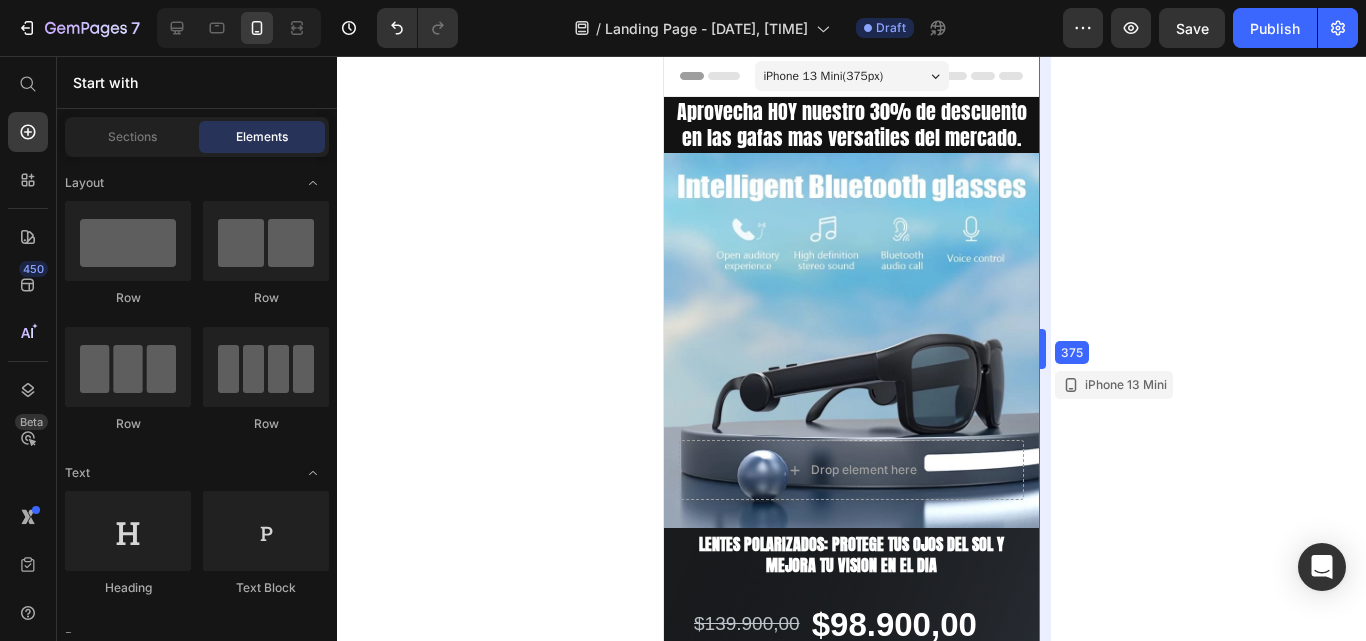 drag, startPoint x: 1042, startPoint y: 350, endPoint x: 1042, endPoint y: 378, distance: 28 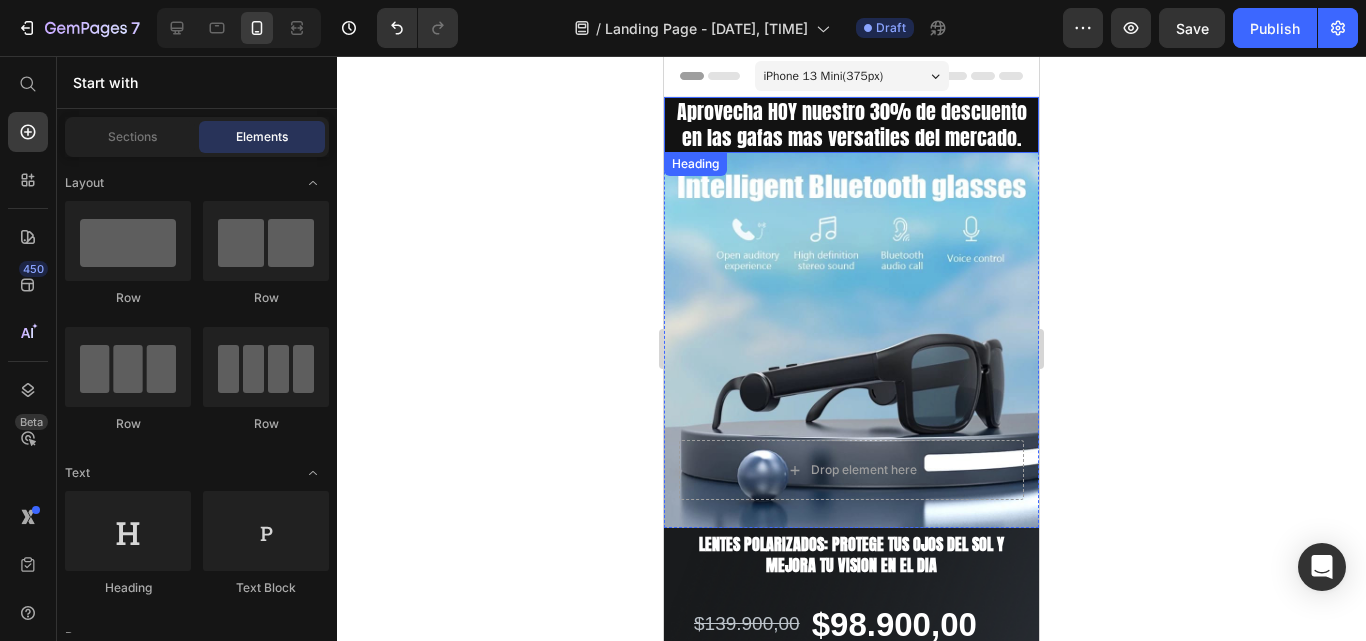 click on "Aprovecha HOY nuestro 30% de descuento en las gafas mas versatiles del mercado." at bounding box center [852, 124] 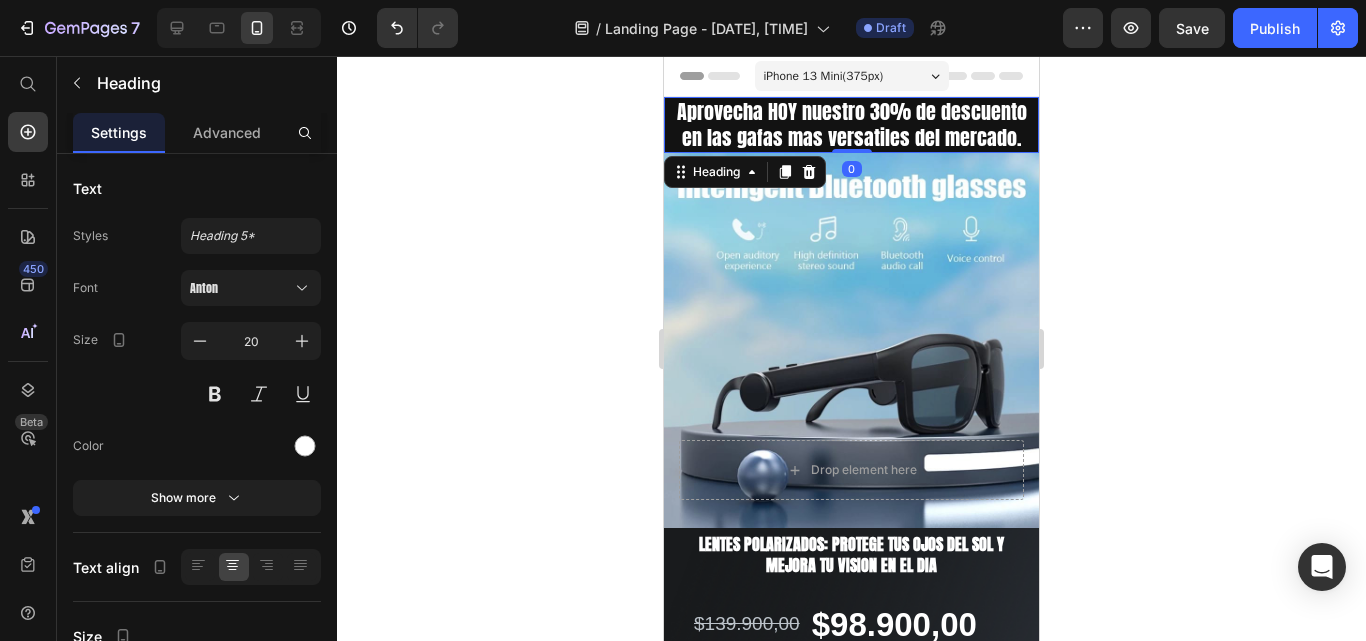 click 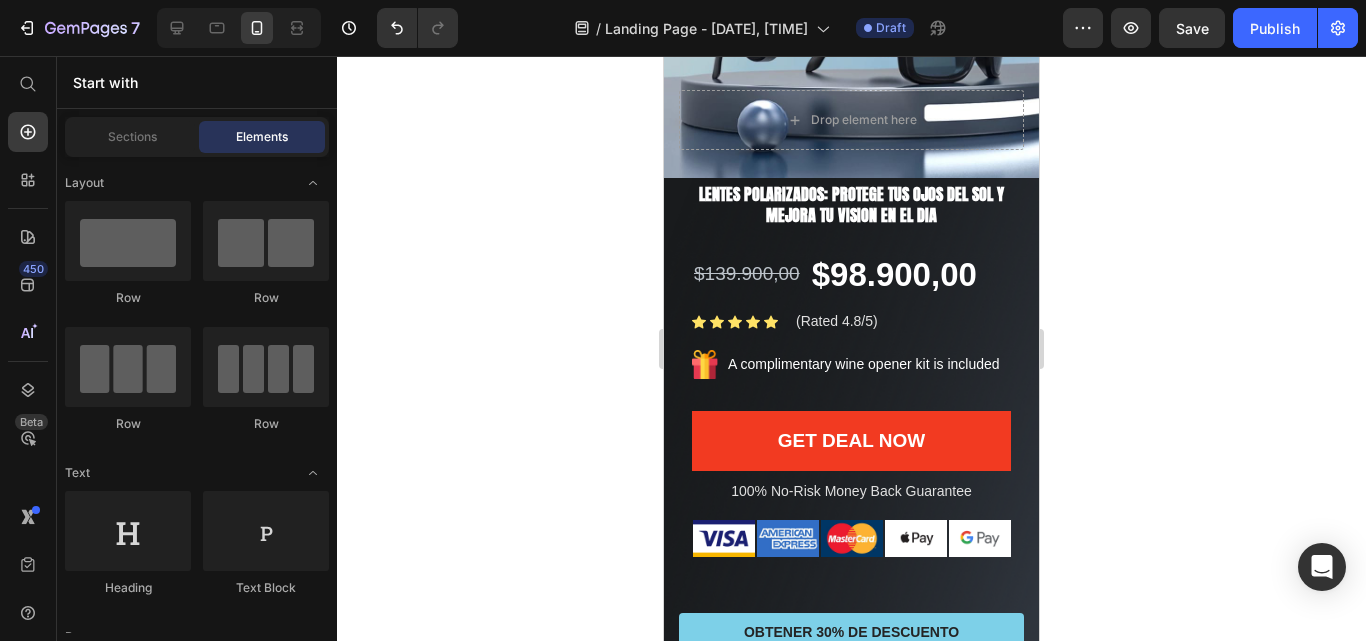 scroll, scrollTop: 336, scrollLeft: 0, axis: vertical 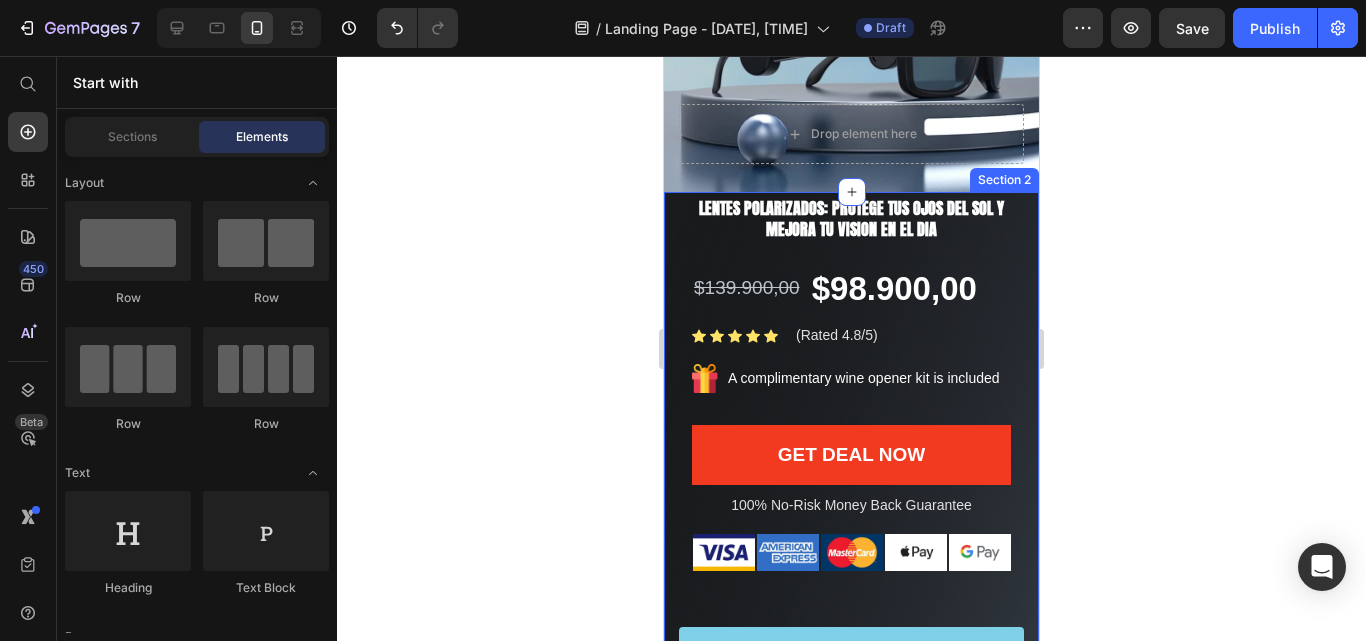 click on "Image Gemwine Heading LENTES POLARIZADOS: Protege tus ojos del sol y mejora tu vision en el dia Heading GAFAS BLUETOOTH: Tecnologia y estilo en una sola mirada Product Title $139.900,00 Product Price $98.900,00 Product Price Row                Icon                Icon                Icon                Icon                Icon Icon List Hoz (Rated 4.8/5) Text block Row Image A complimentary wine opener kit is included Text block Row Get Deal Now Product Cart Button                Title Line 100% No-Risk Money Back Guarantee Text block                Title Line Row Image Image Image Image Image Row Product Row OBTENER 30% DE DESCUENTO Button Row Image Image
Row Section 2" at bounding box center [851, 605] 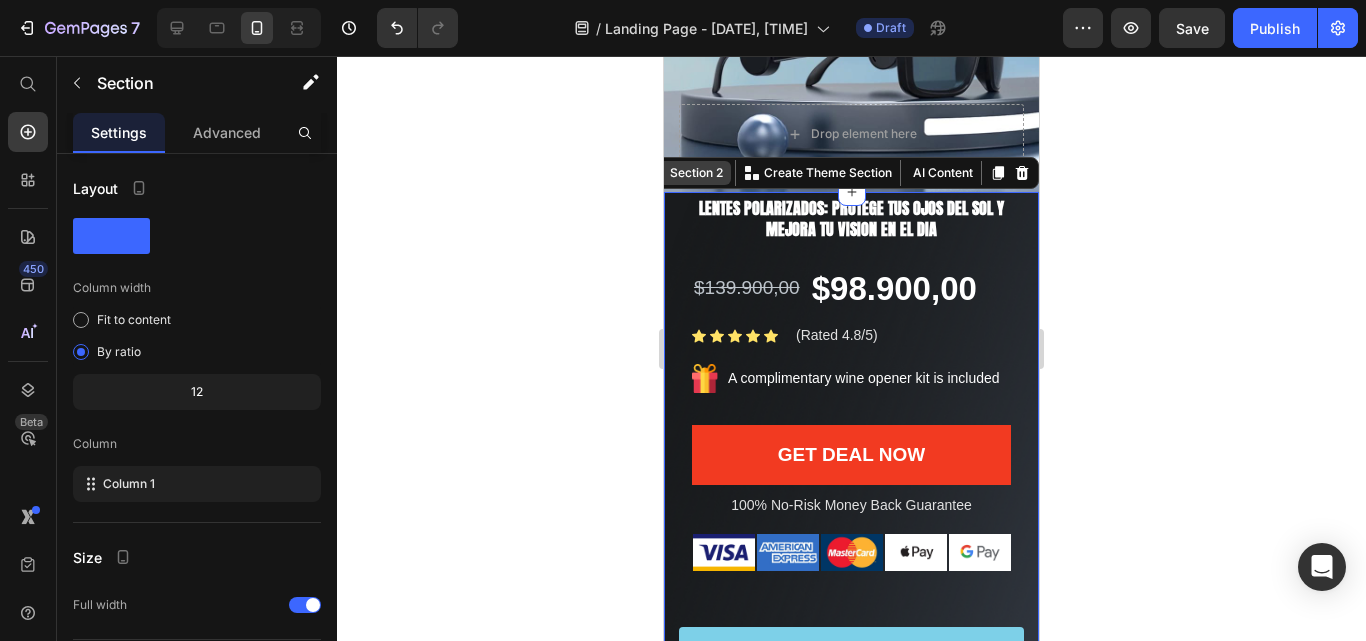 click on "Section 2" at bounding box center (696, 173) 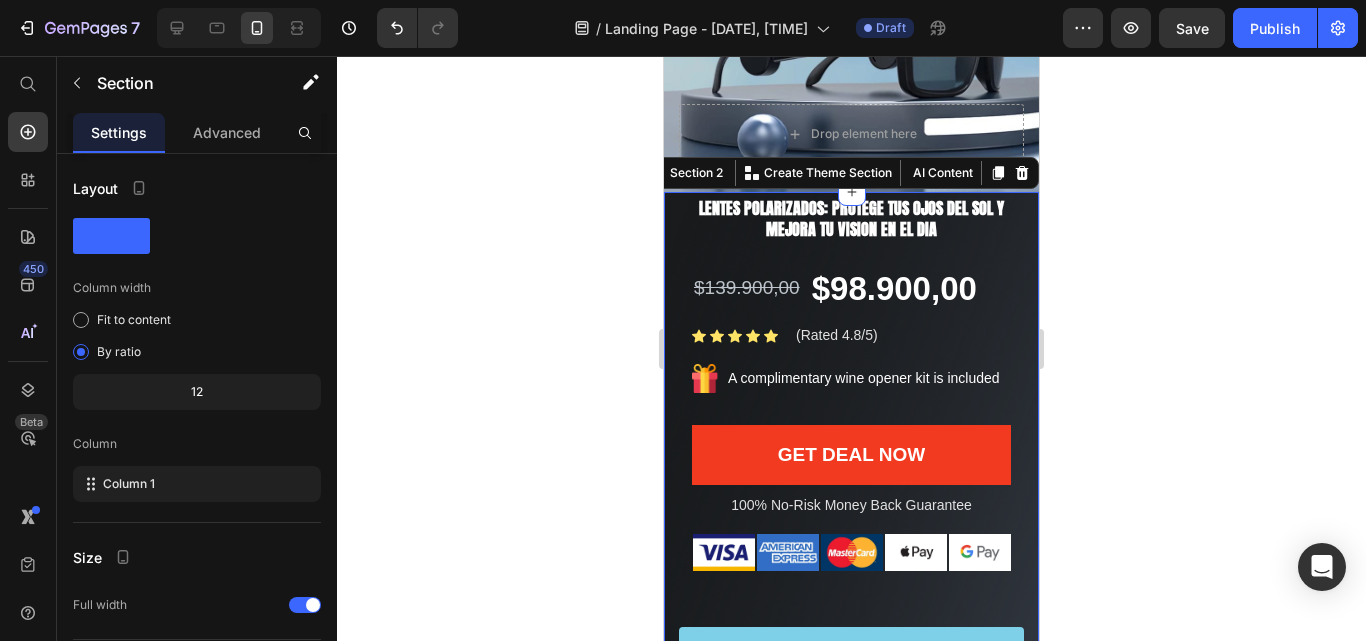 click 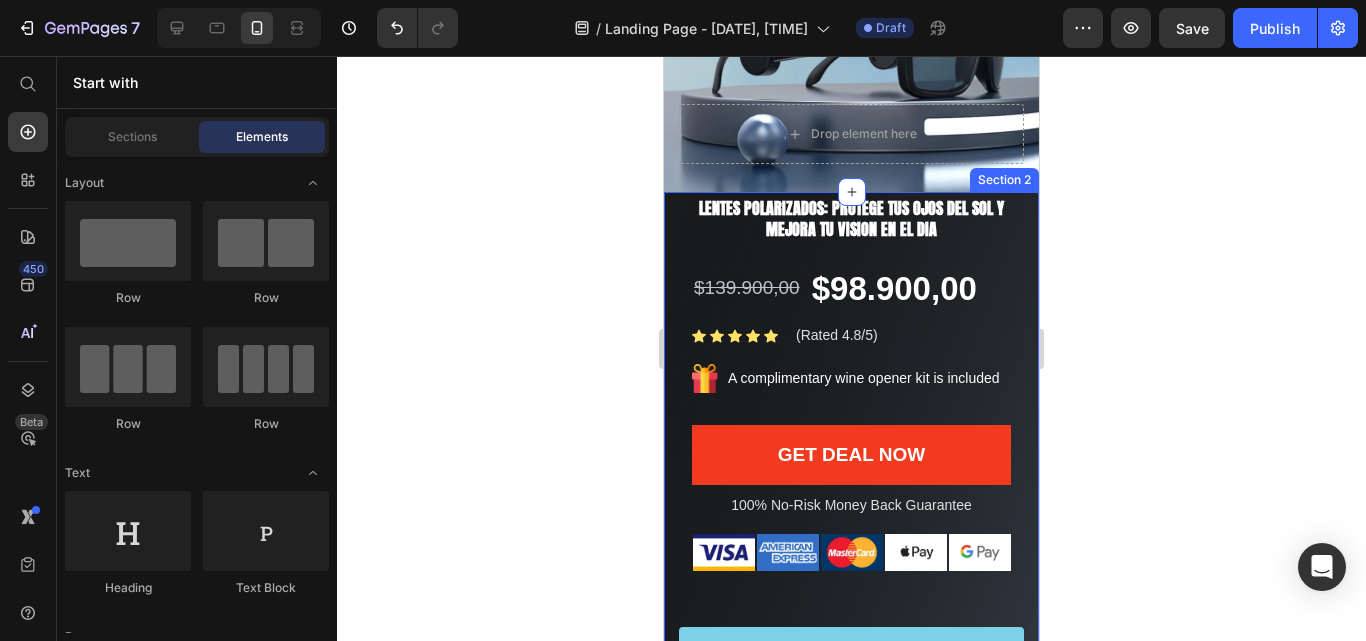 click on "Image Gemwine Heading LENTES POLARIZADOS: Protege tus ojos del sol y mejora tu vision en el dia Heading GAFAS BLUETOOTH: Tecnologia y estilo en una sola mirada Product Title $139.900,00 Product Price $98.900,00 Product Price Row                Icon                Icon                Icon                Icon                Icon Icon List Hoz (Rated 4.8/5) Text block Row Image A complimentary wine opener kit is included Text block Row Get Deal Now Product Cart Button                Title Line 100% No-Risk Money Back Guarantee Text block                Title Line Row Image Image Image Image Image Row Product Row OBTENER 30% DE DESCUENTO Button Row Image Image
Row Section 2" at bounding box center (851, 605) 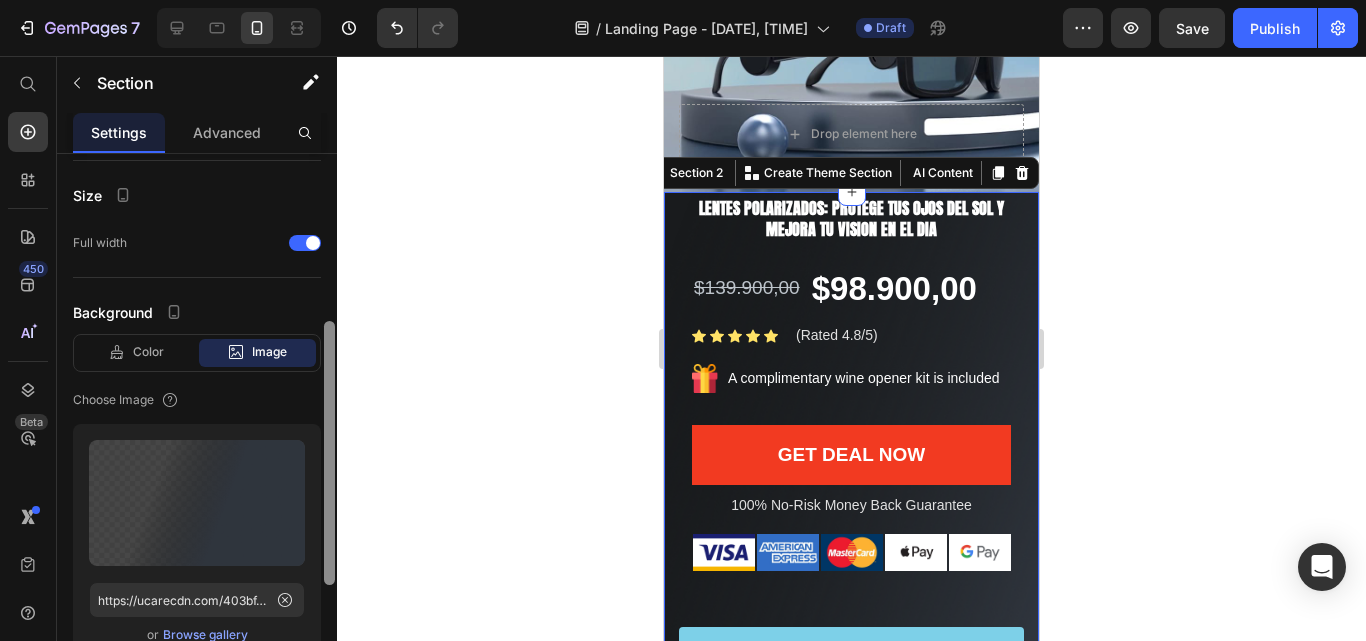 scroll, scrollTop: 366, scrollLeft: 0, axis: vertical 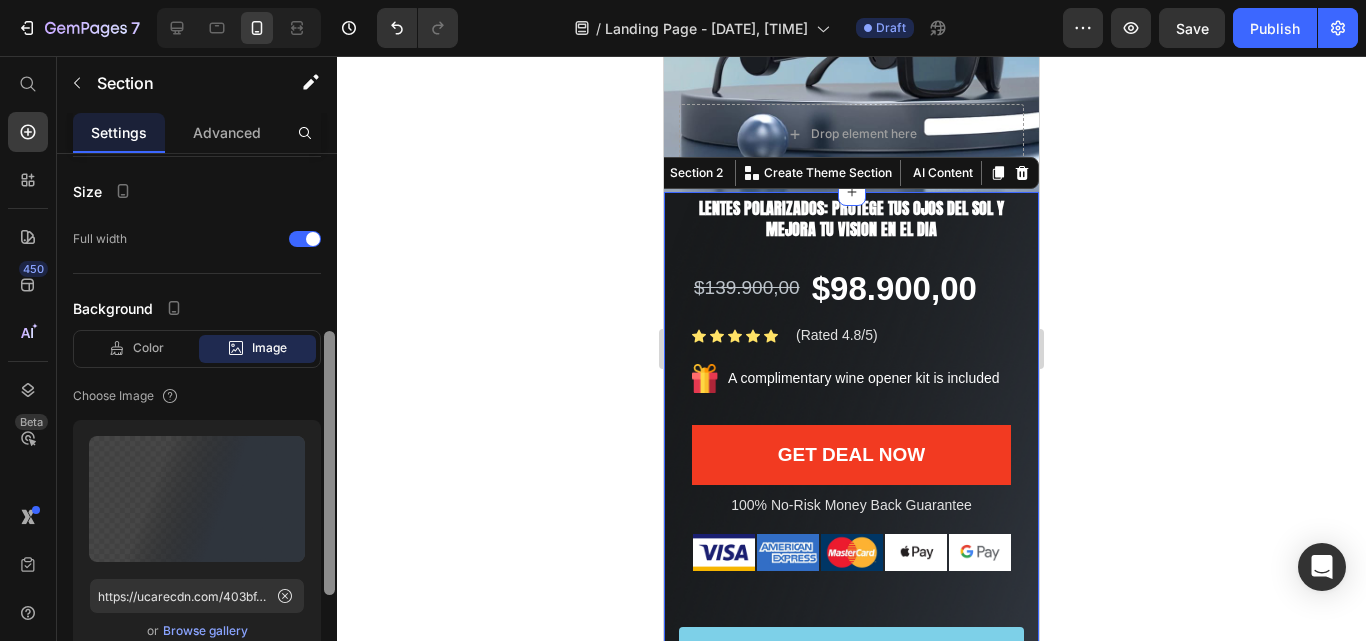 drag, startPoint x: 329, startPoint y: 287, endPoint x: 338, endPoint y: 465, distance: 178.22739 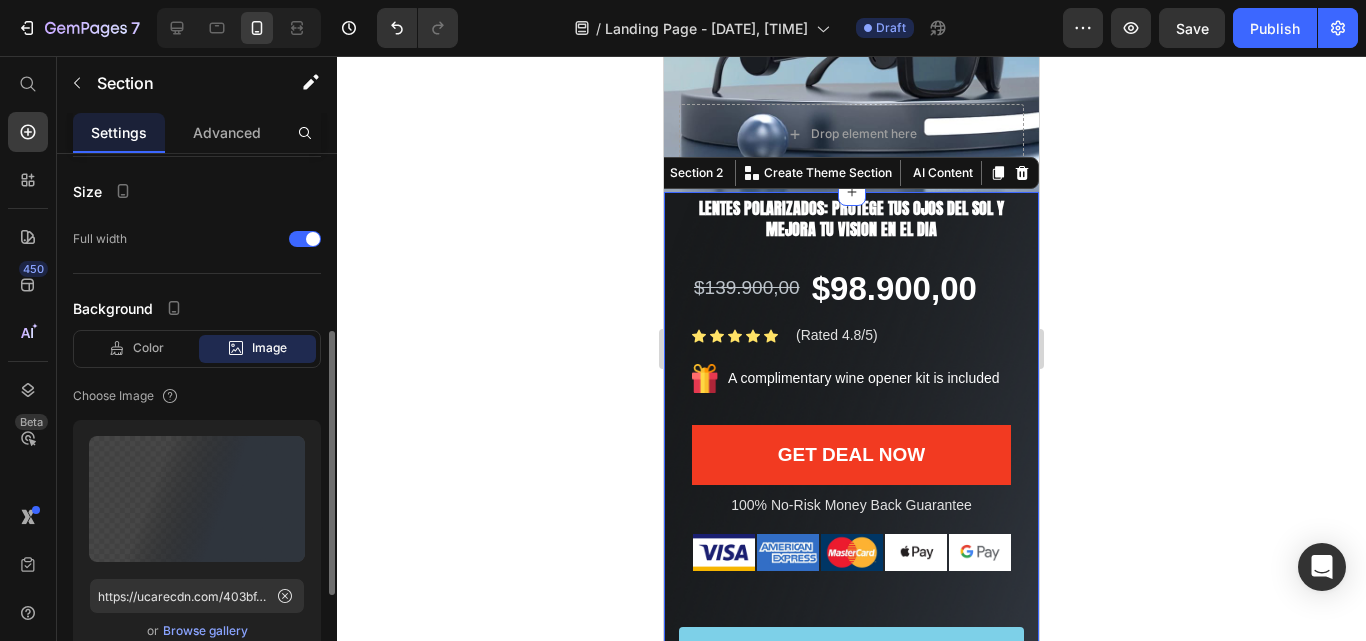 click on "Image" at bounding box center [269, 348] 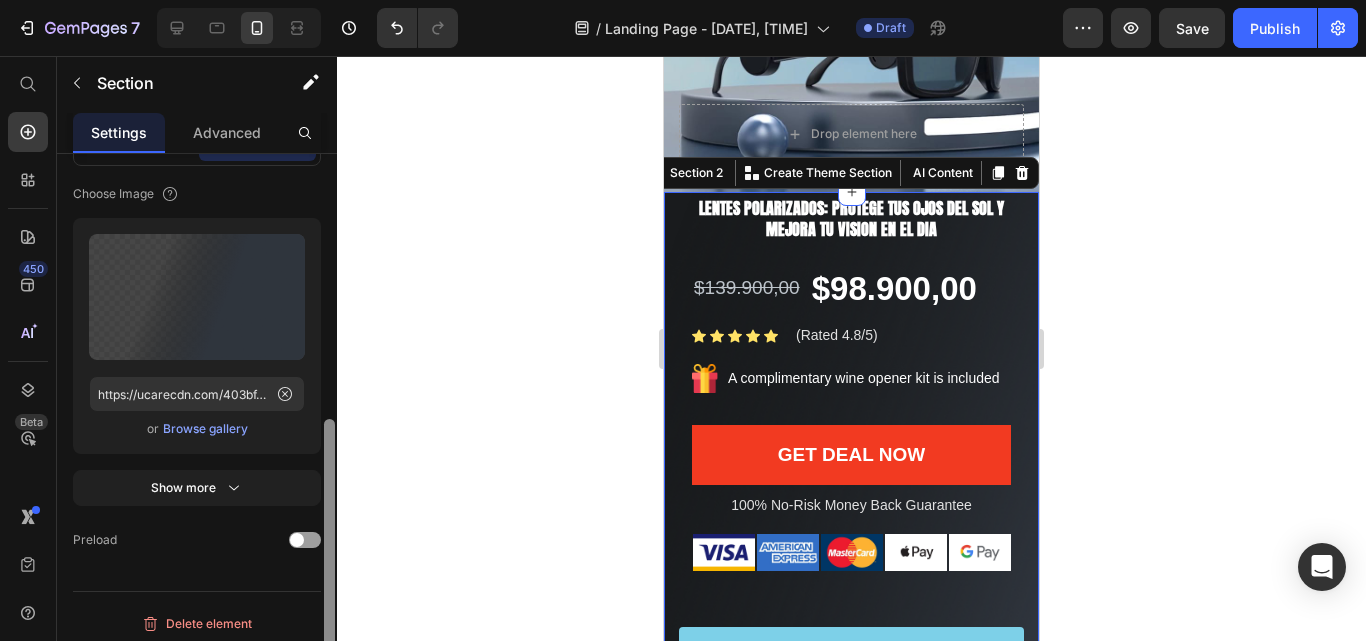 scroll, scrollTop: 576, scrollLeft: 0, axis: vertical 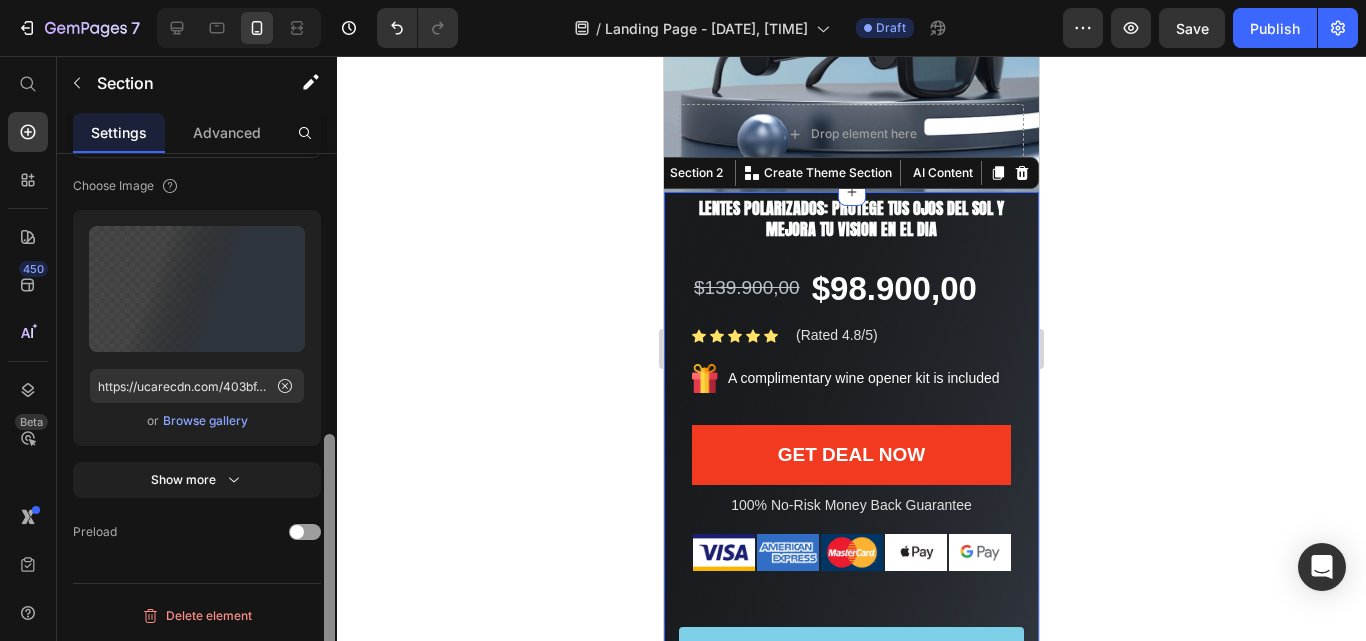 drag, startPoint x: 332, startPoint y: 417, endPoint x: 337, endPoint y: 520, distance: 103.121284 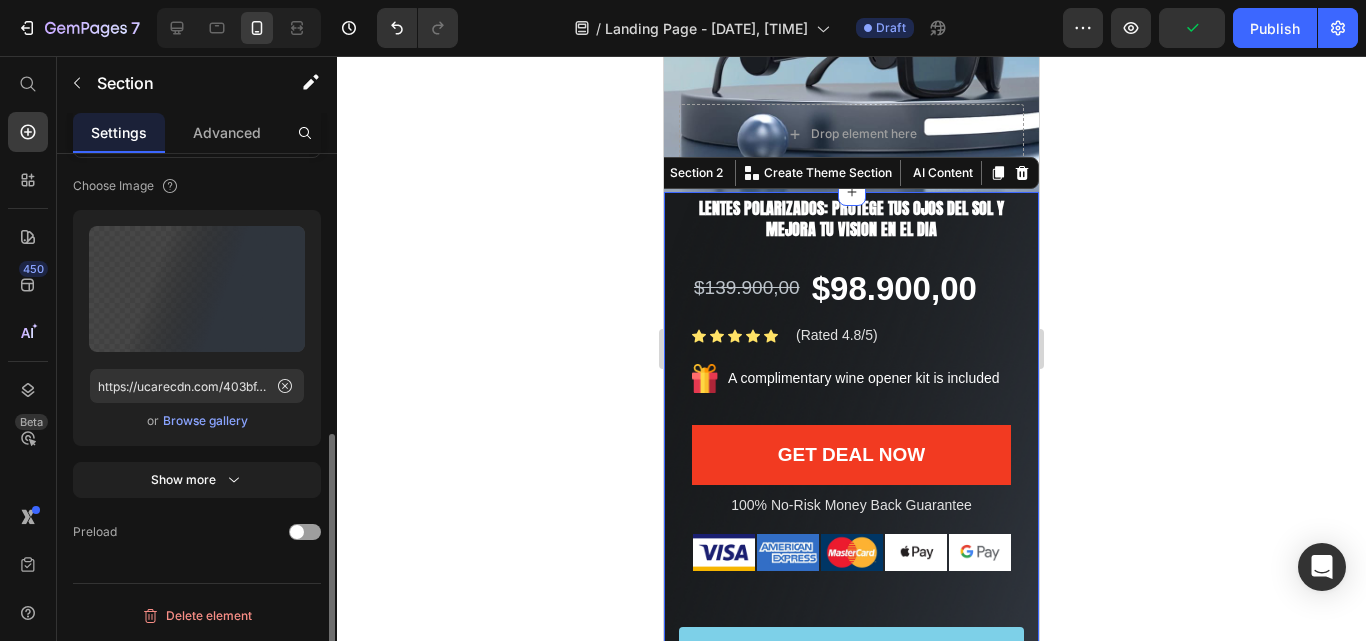 click on "Browse gallery" at bounding box center (205, 421) 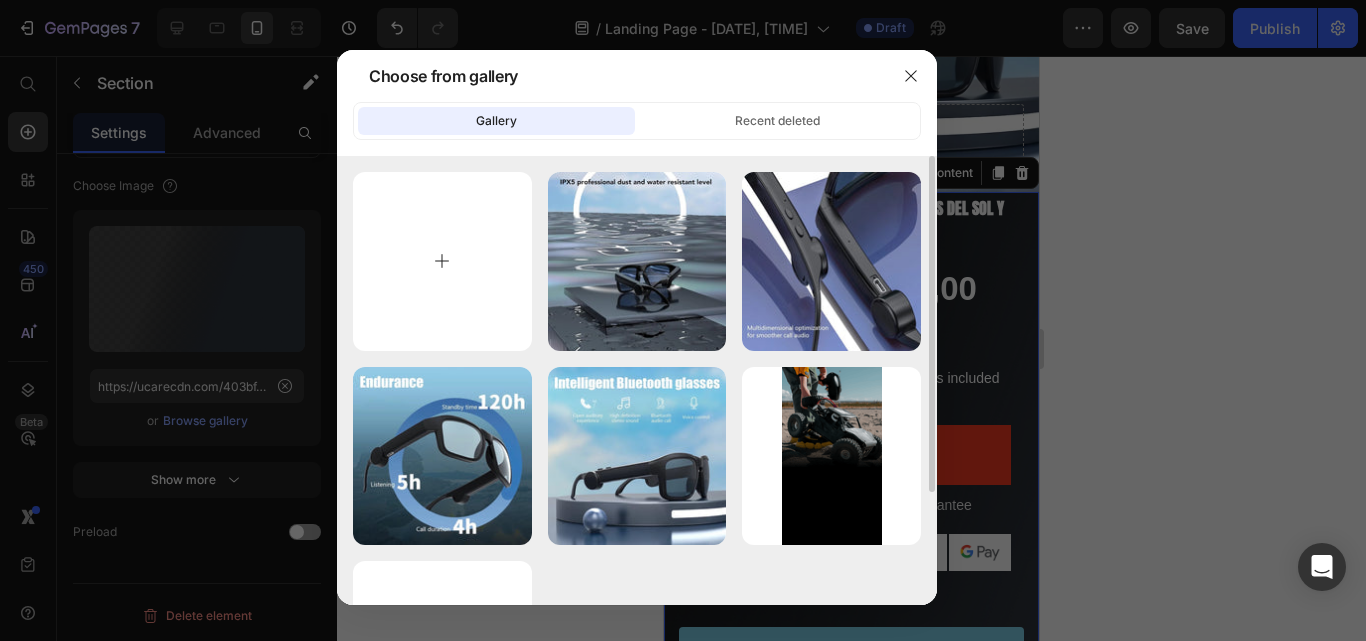 click at bounding box center (442, 261) 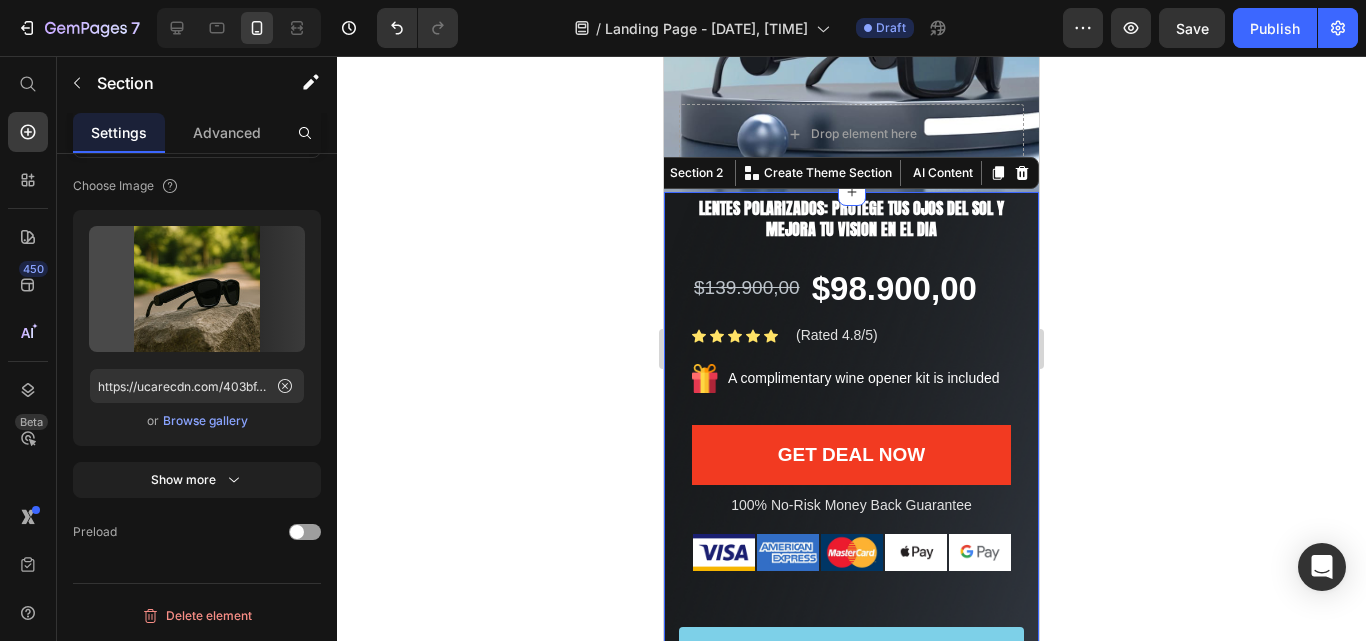 type on "https://cdn.shopify.com/s/files/1/0678/2818/7298/files/gempages_574929121650410608-5cfd1742-633a-48ba-9282-a2097c599b0f.jpg" 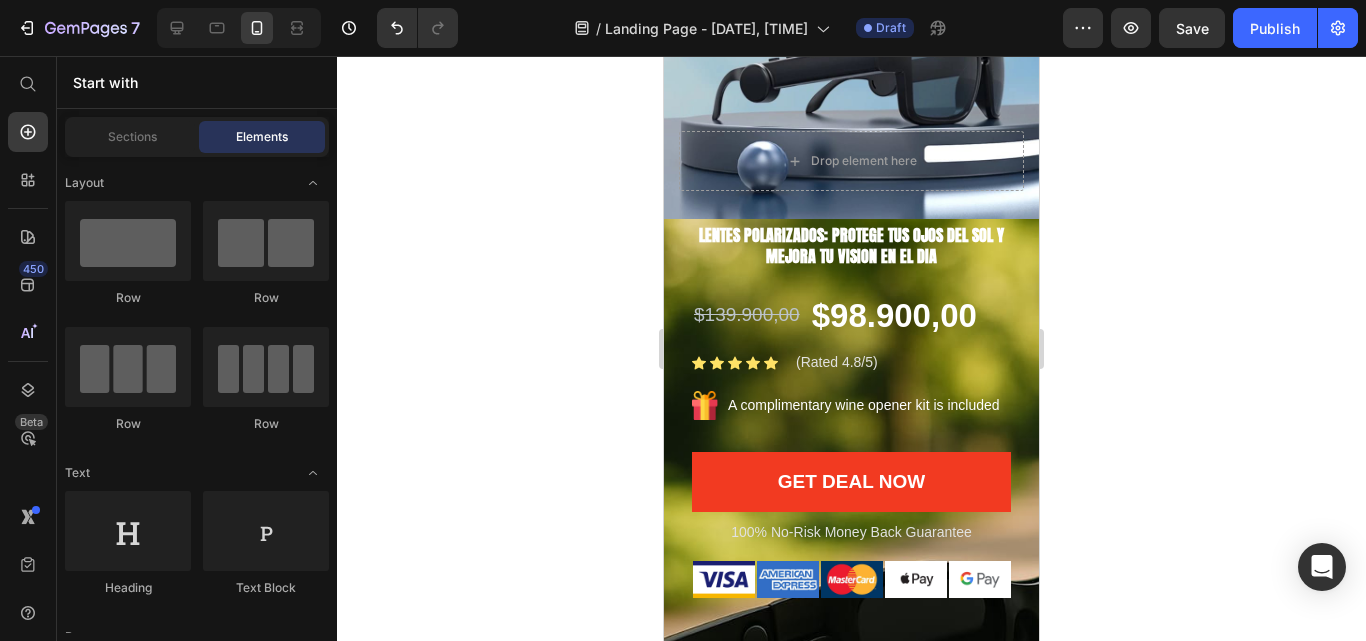 scroll, scrollTop: 296, scrollLeft: 0, axis: vertical 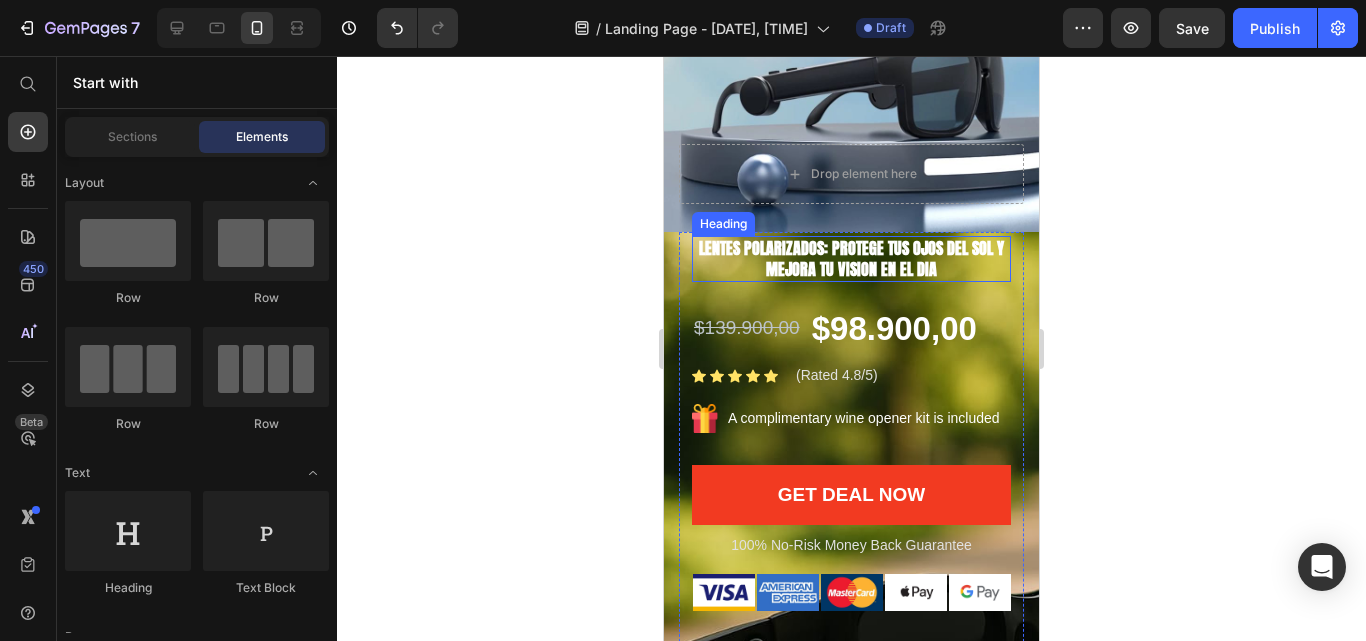 click on "LENTES POLARIZADOS: Protege tus ojos del sol y mejora tu vision en el dia" at bounding box center (851, 258) 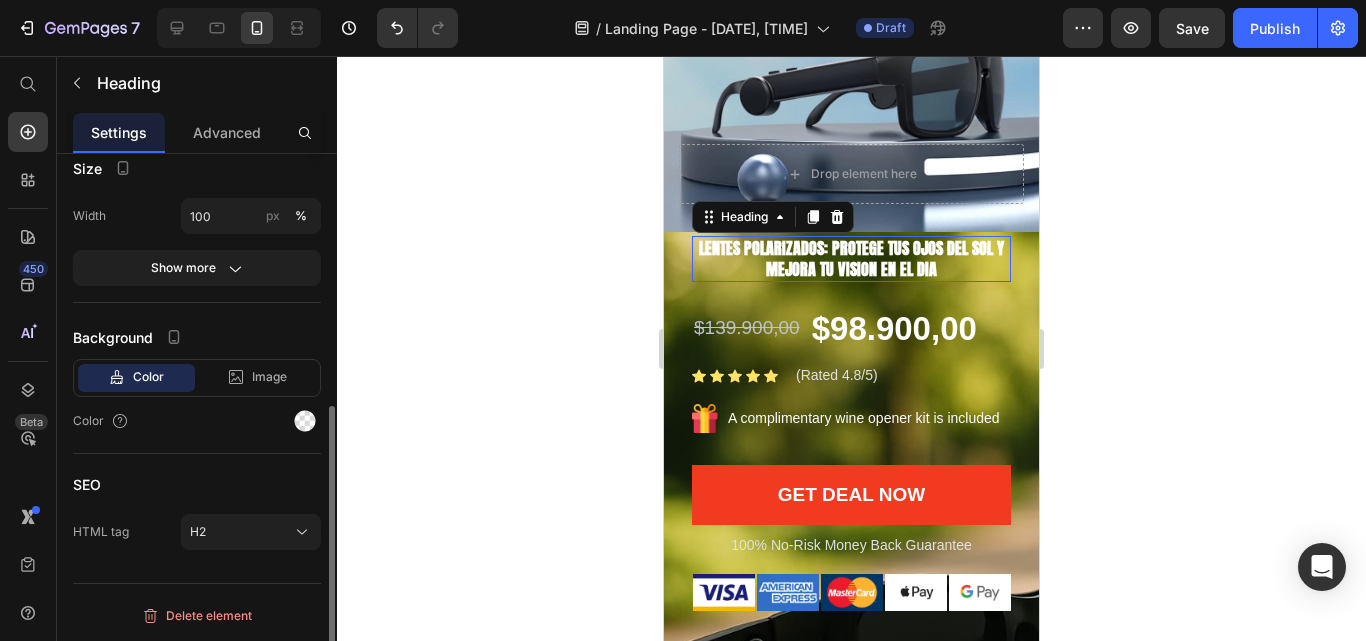 click on "LENTES POLARIZADOS: Protege tus ojos del sol y mejora tu vision en el dia" at bounding box center [851, 258] 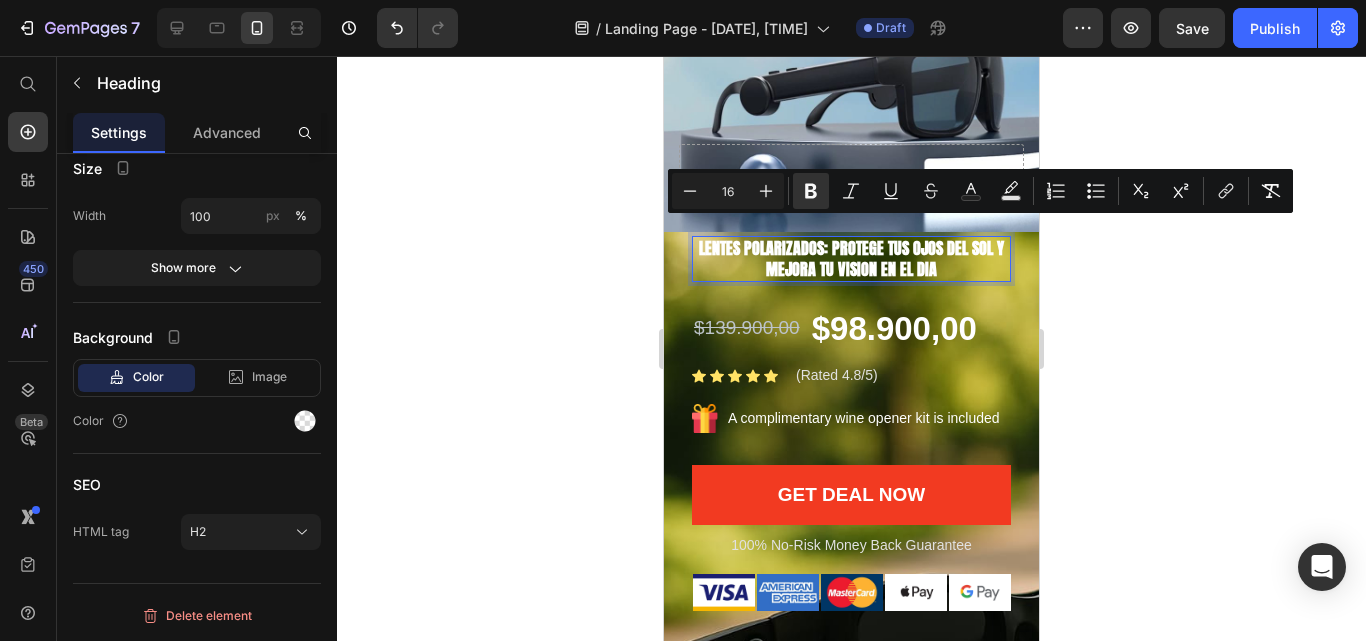 scroll, scrollTop: 0, scrollLeft: 0, axis: both 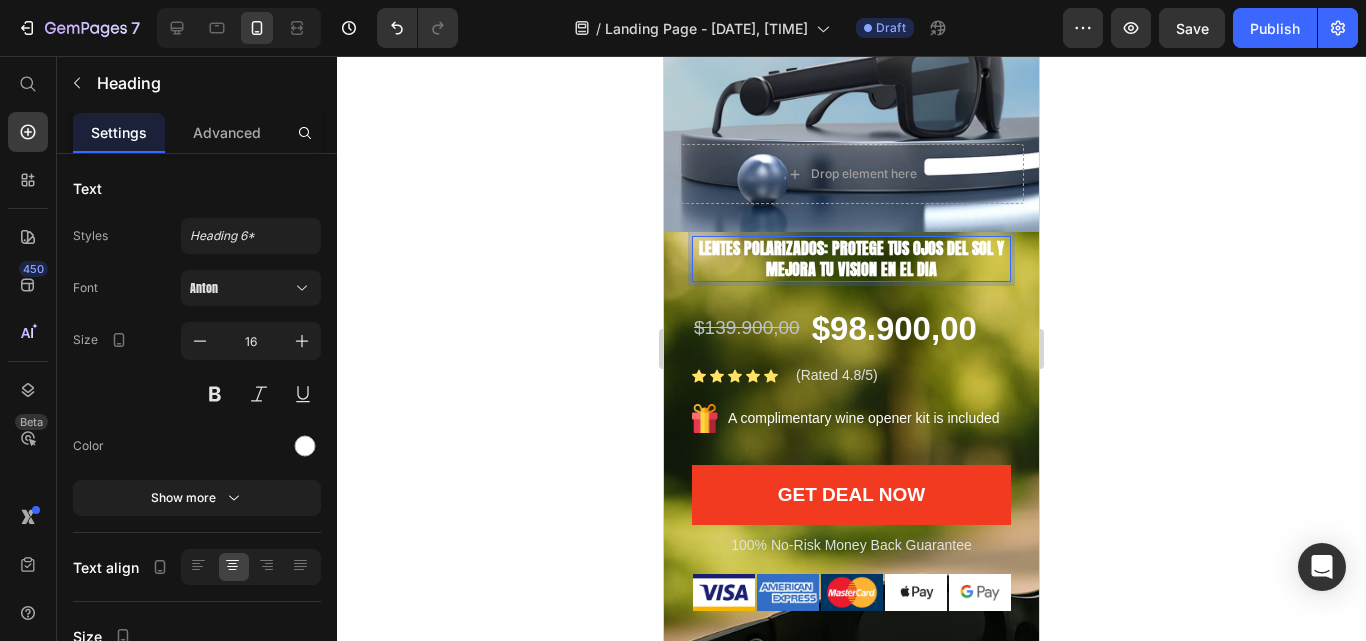click on "LENTES POLARIZADOS: Protege tus ojos del sol y mejora tu vision en el dia" at bounding box center (851, 258) 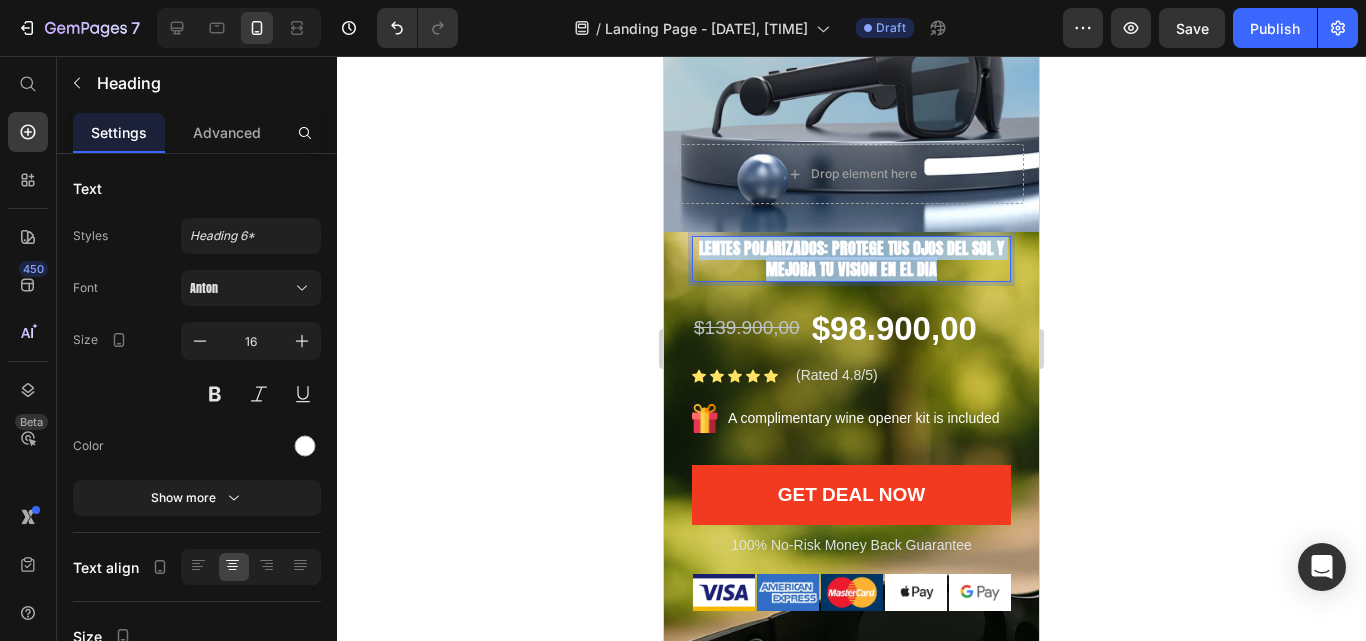 click on "LENTES POLARIZADOS: Protege tus ojos del sol y mejora tu vision en el dia" at bounding box center (851, 258) 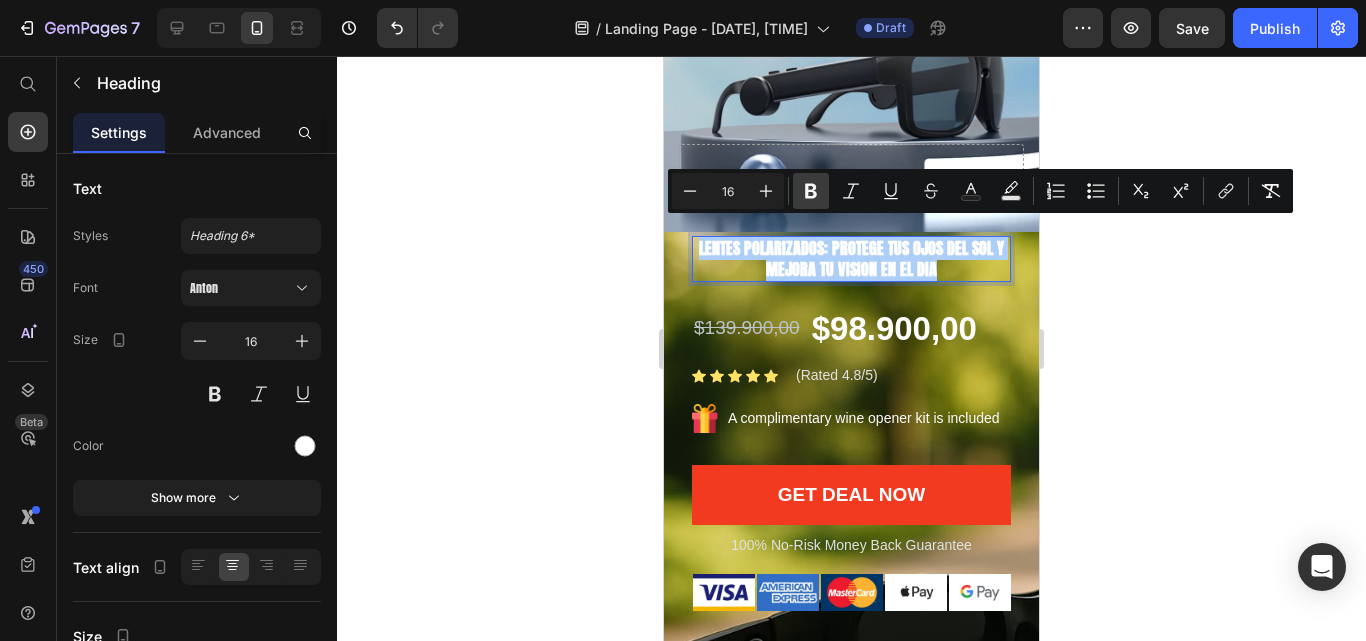 click 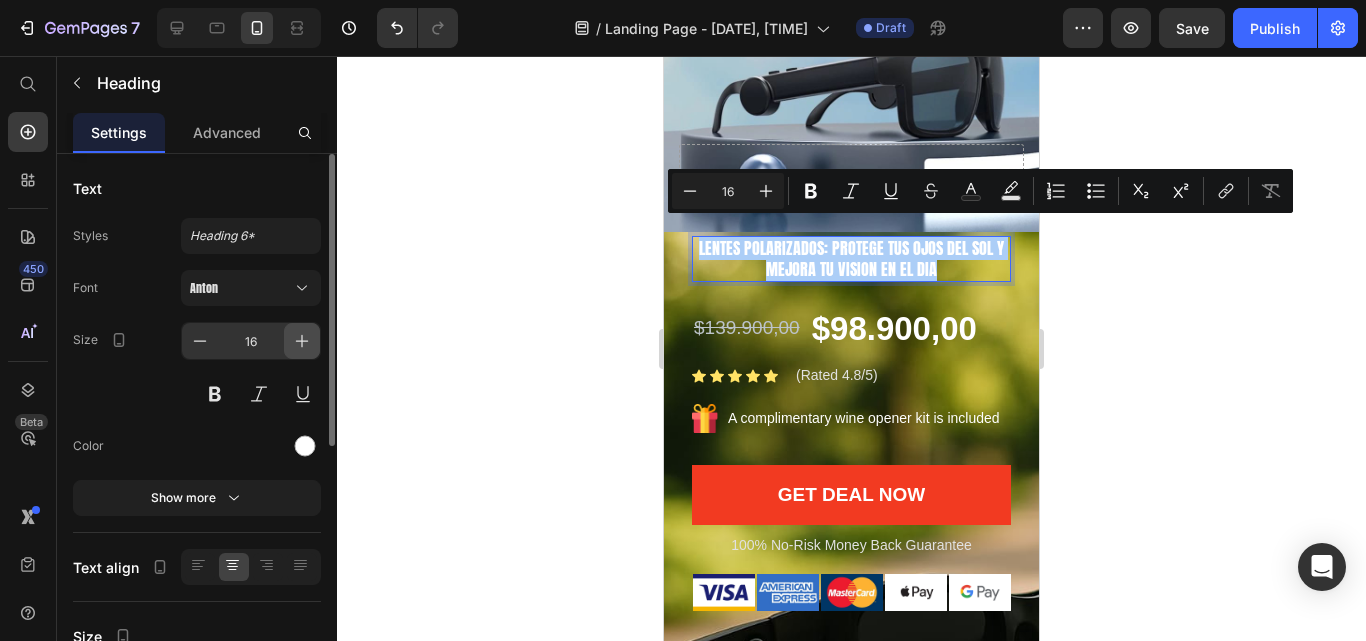 click 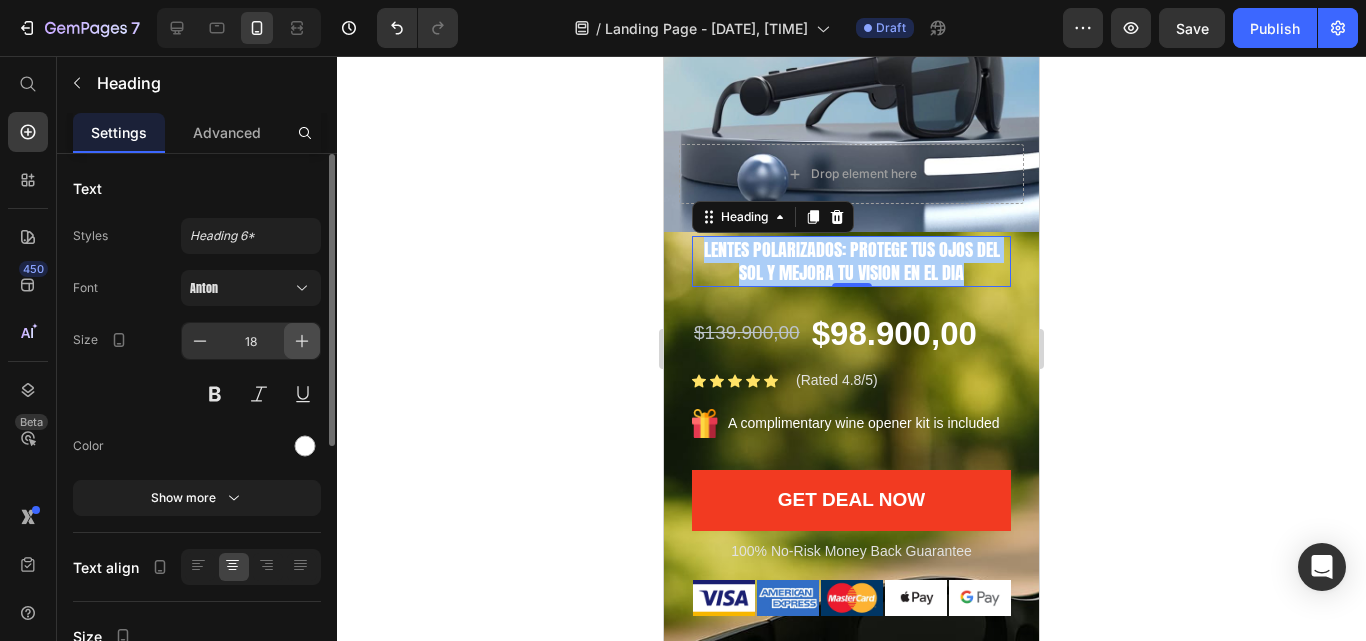 click 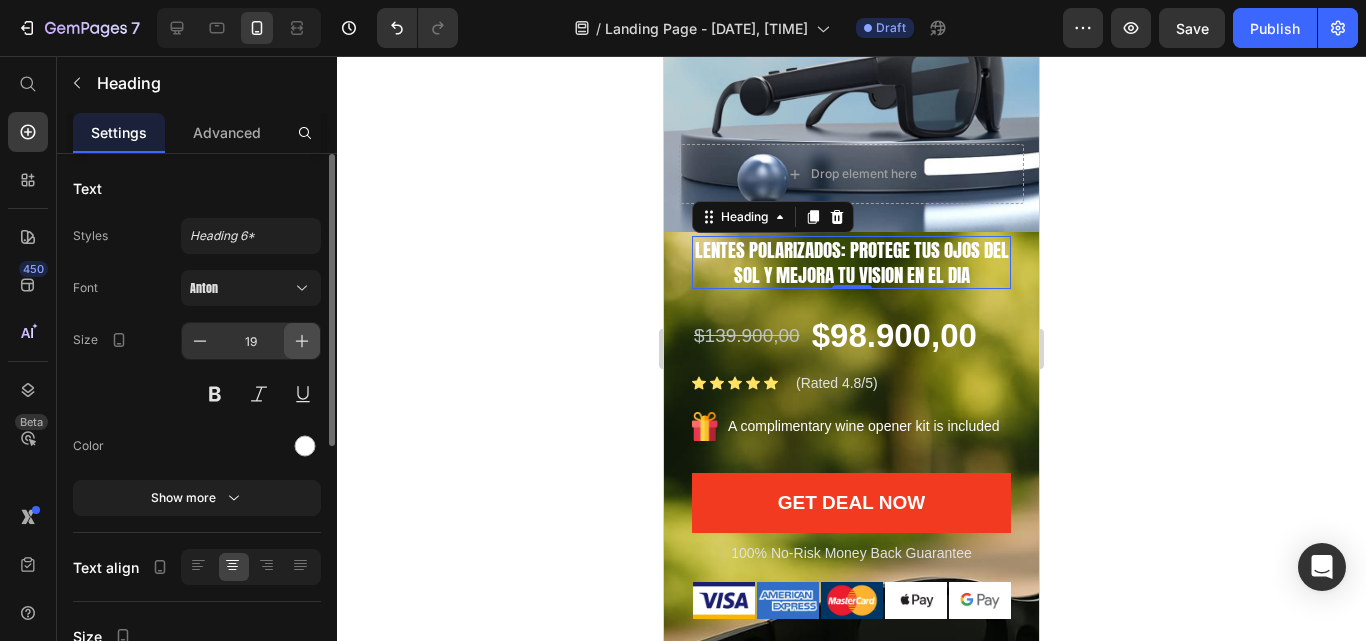 click 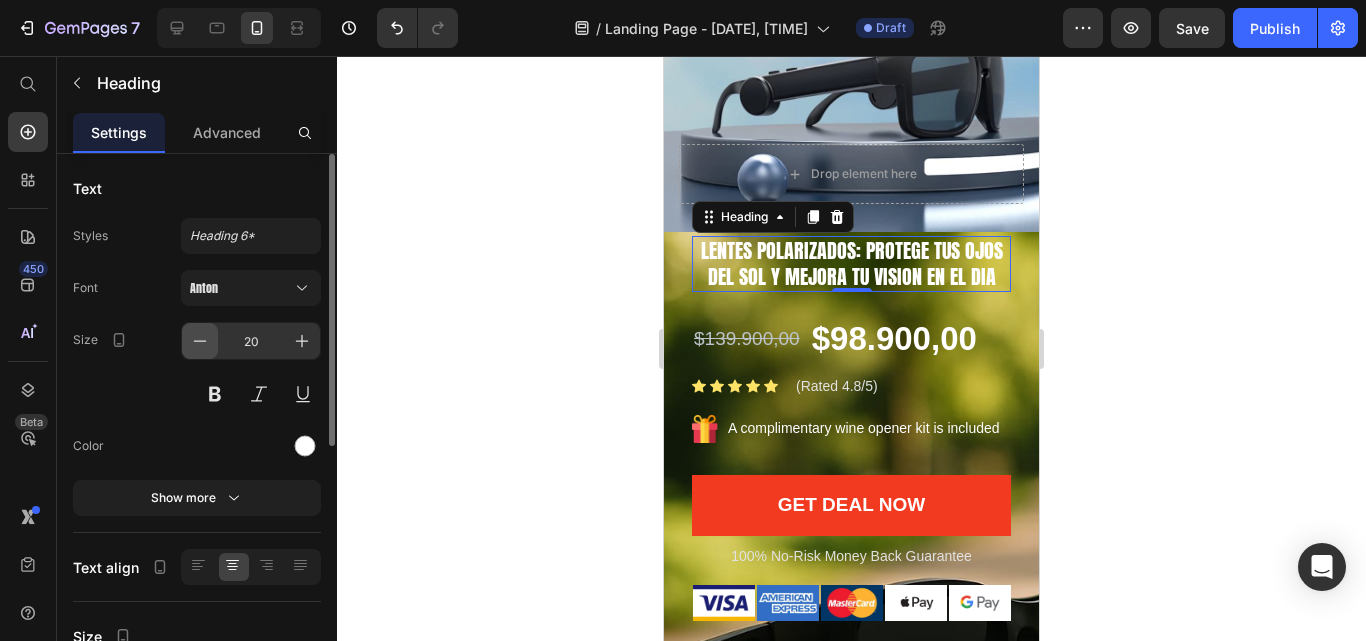 click 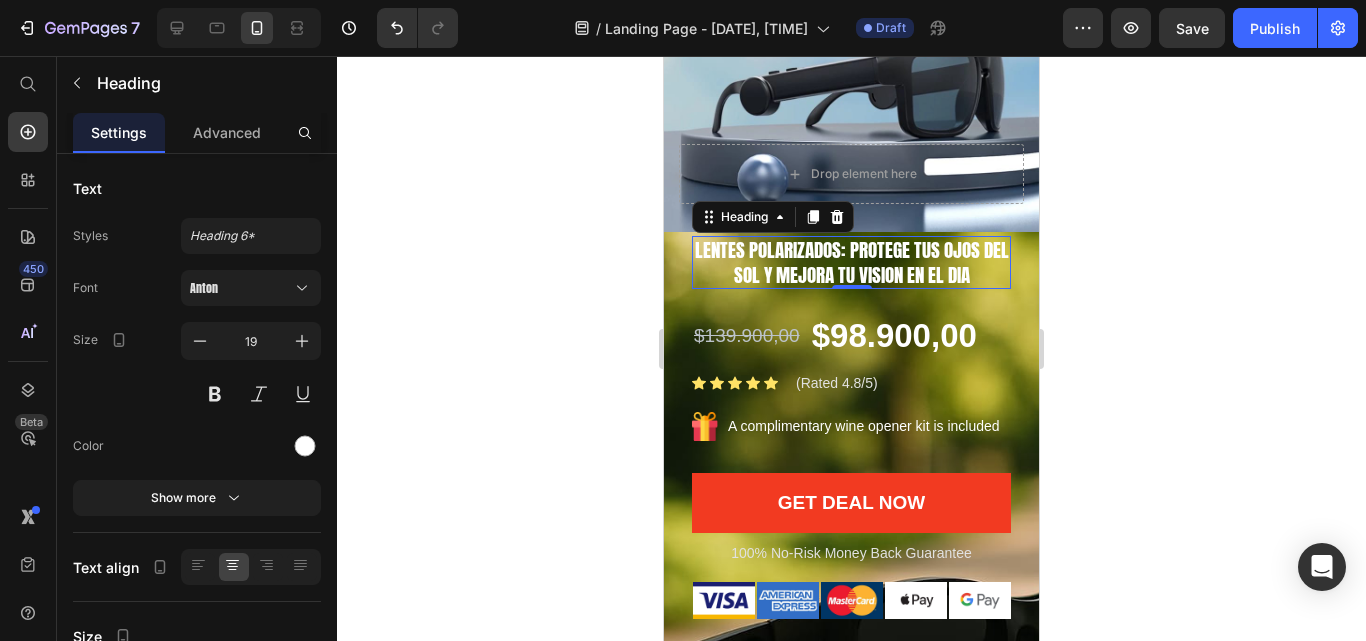 click 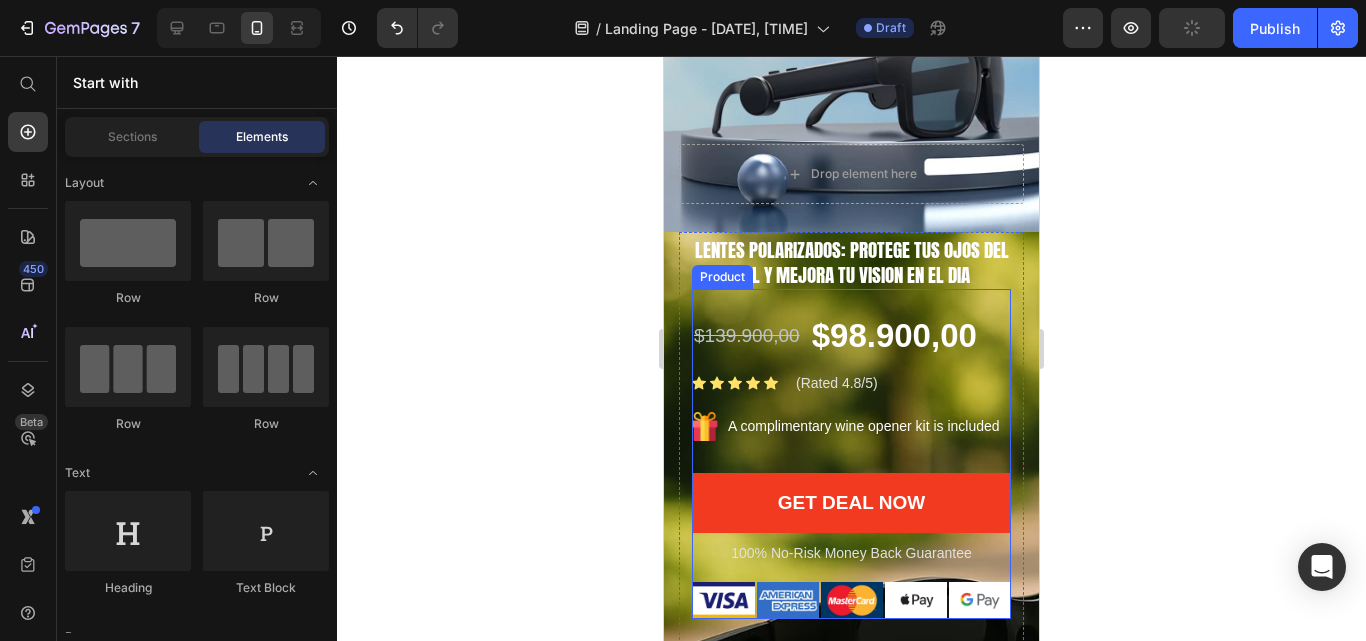 click on "GAFAS BLUETOOTH: Tecnologia y estilo en una sola mirada Product Title $139.900,00 Product Price $98.900,00 Product Price Row                Icon                Icon                Icon                Icon                Icon Icon List Hoz (Rated 4.8/5) Text block Row Image A complimentary wine opener kit is included Text block Row Get Deal Now Product Cart Button                Title Line 100% No-Risk Money Back Guarantee Text block                Title Line Row Image Image Image Image Image Row" at bounding box center [851, 453] 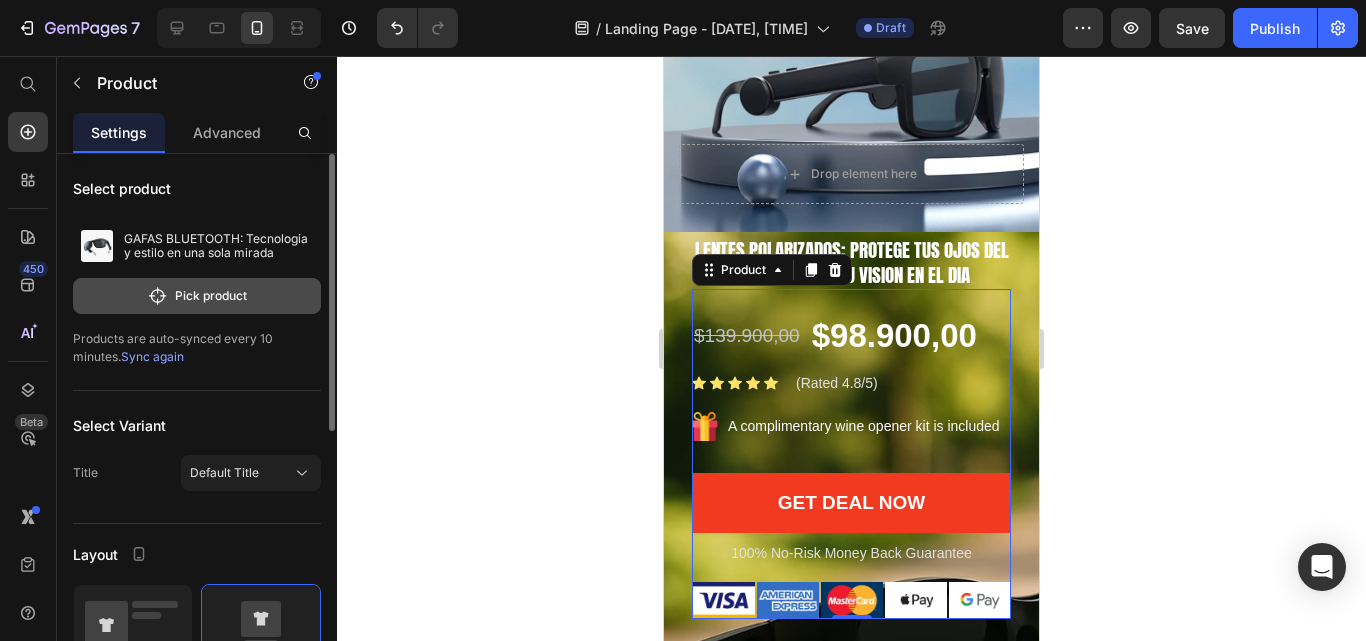 click on "Pick product" at bounding box center (197, 296) 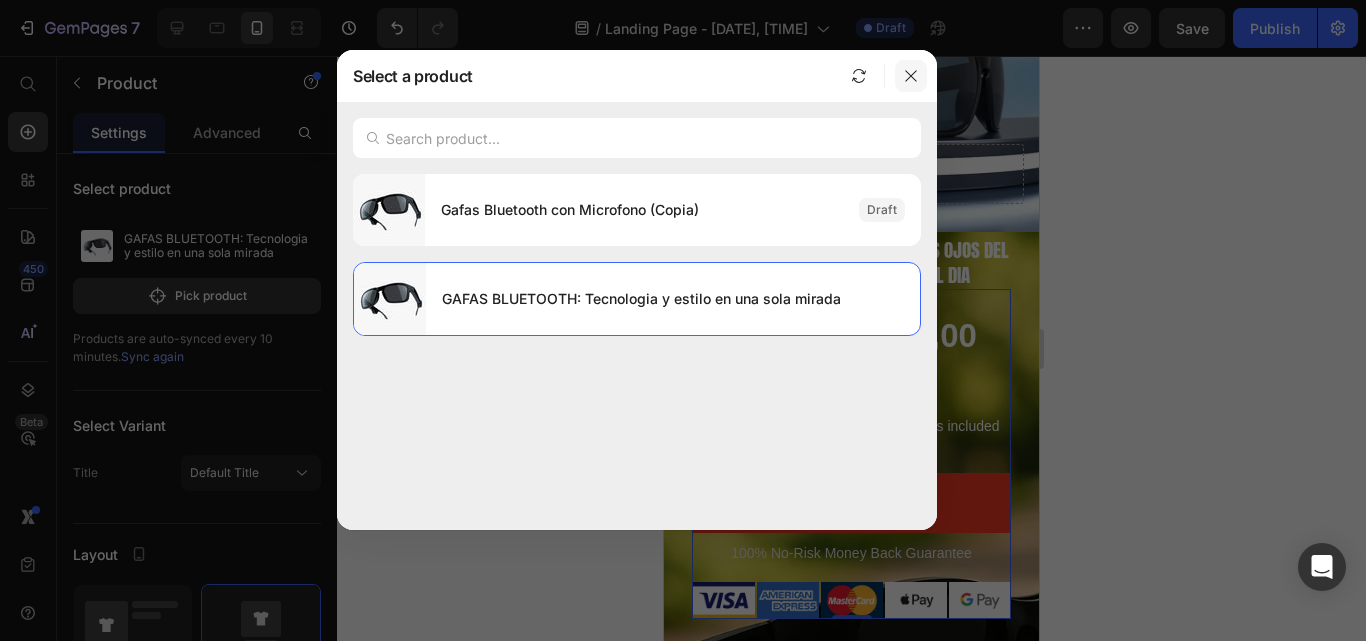 click 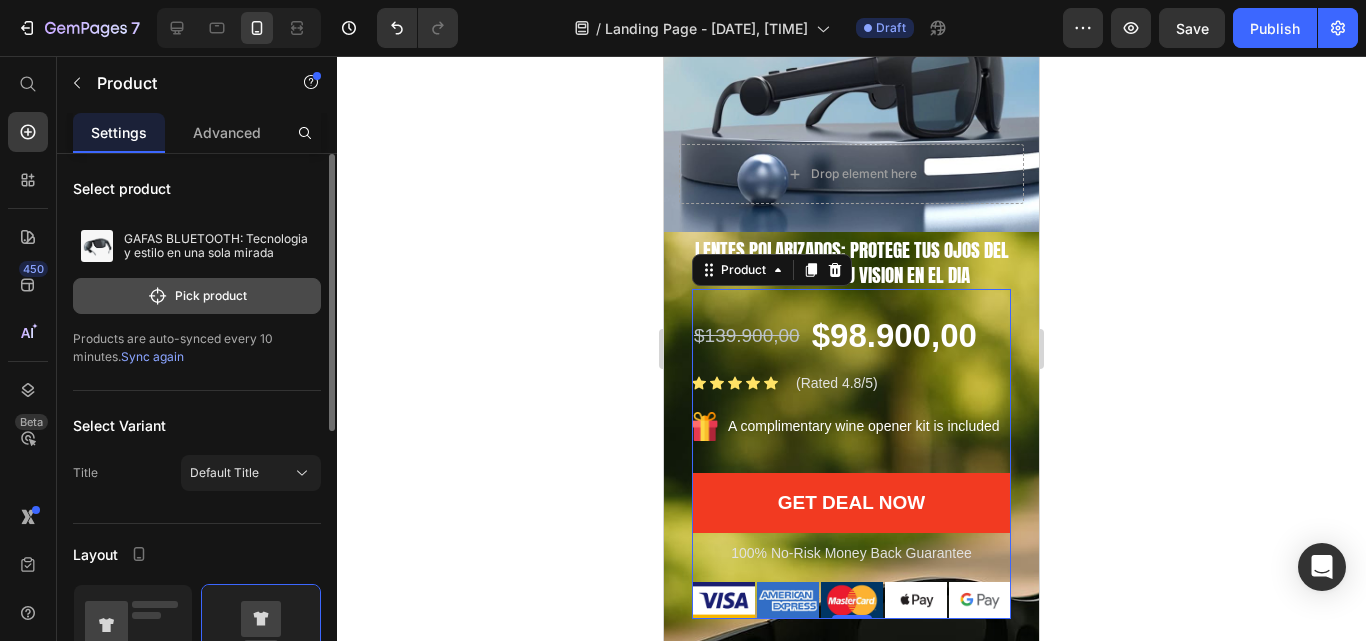 click on "Pick product" 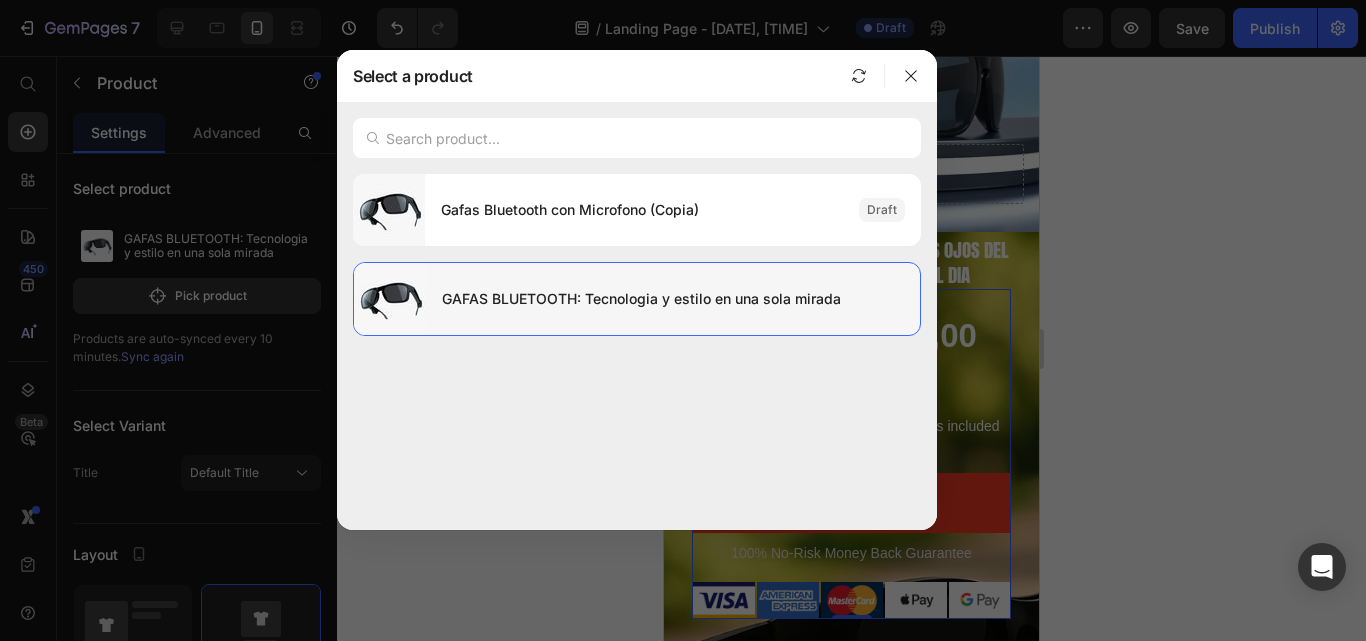 click on "GAFAS BLUETOOTH: Tecnologia y estilo en una sola mirada" at bounding box center (673, 299) 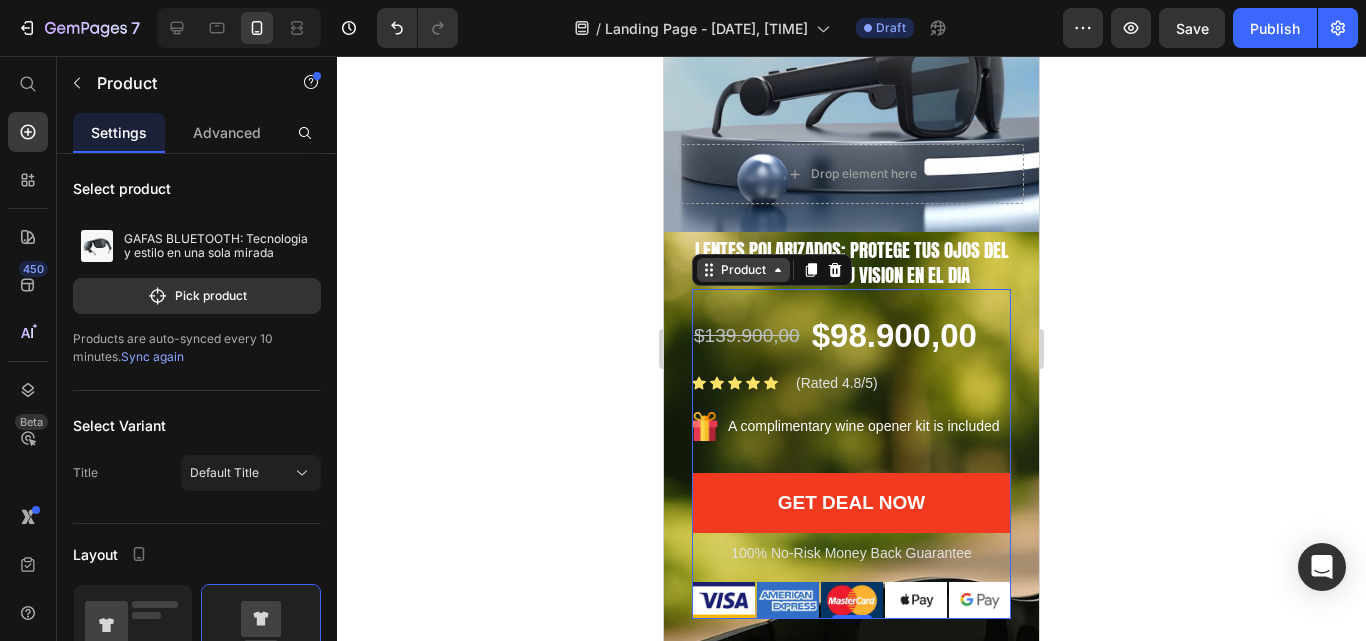 click on "Product" at bounding box center [743, 270] 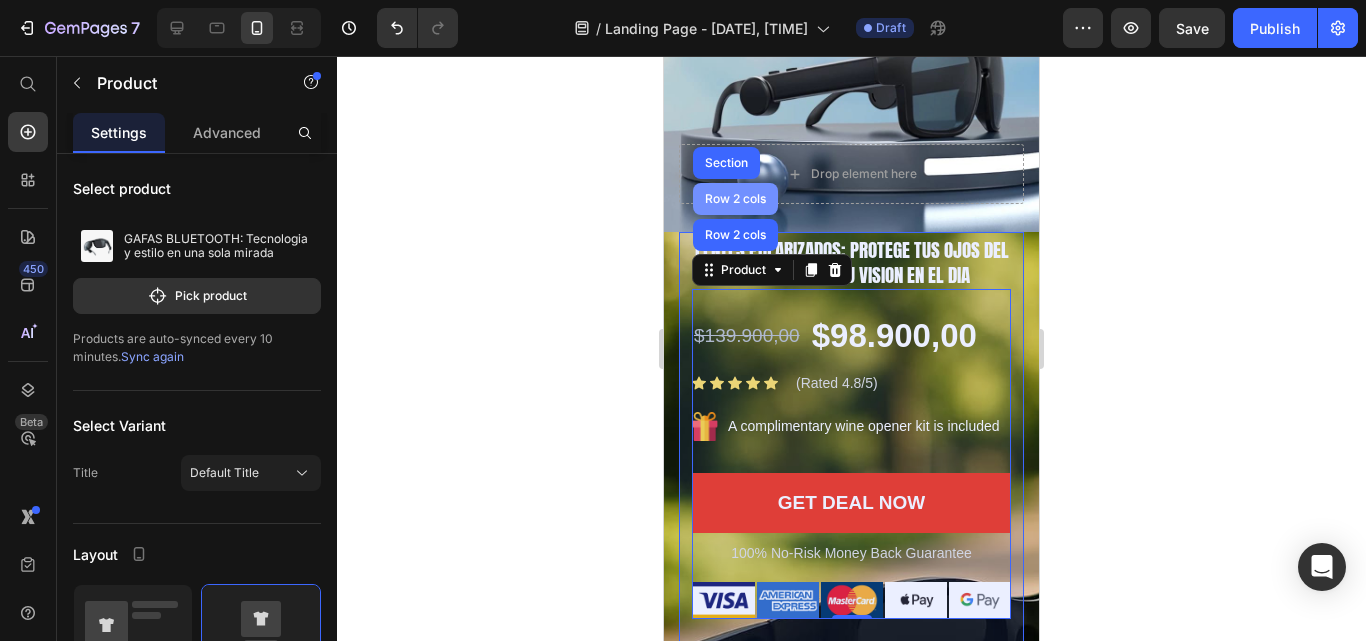 click on "Row 2 cols" at bounding box center (735, 199) 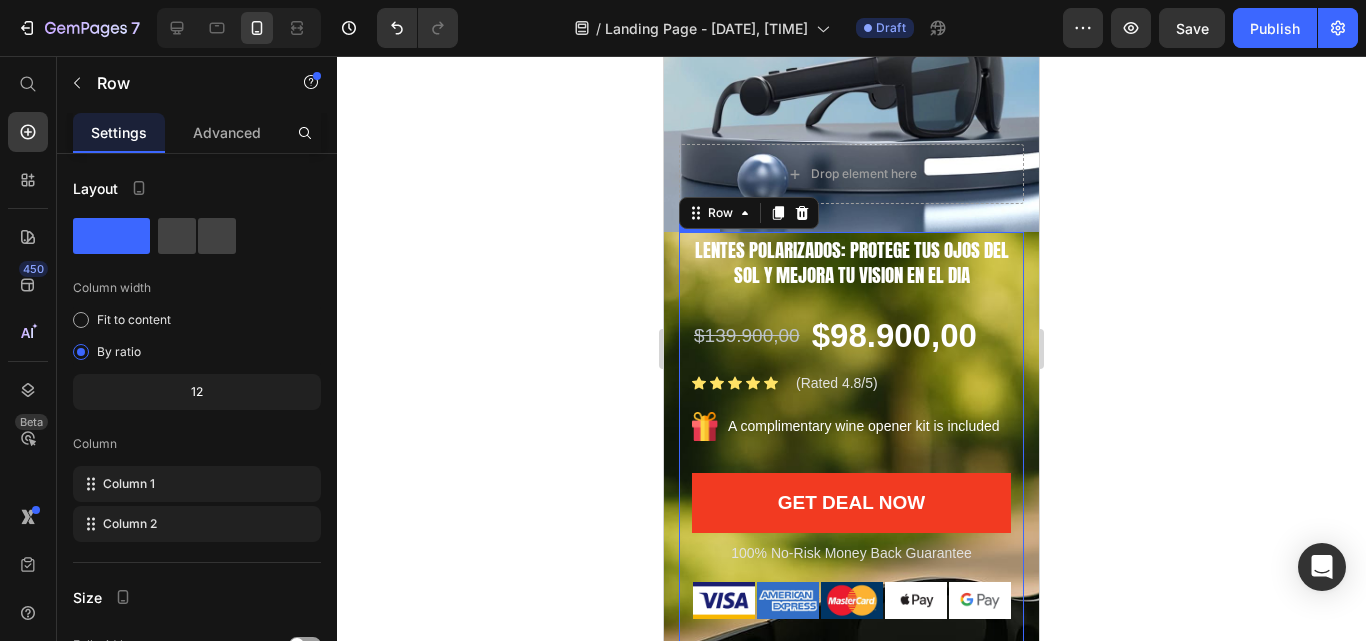click on "Image Gemwine Heading LENTES POLARIZADOS: Protege tus ojos del sol y mejora tu vision en el dia Heading GAFAS BLUETOOTH: Tecnologia y estilo en una sola mirada Product Title $139.900,00 Product Price $98.900,00 Product Price Row                Icon                Icon                Icon                Icon                Icon Icon List Hoz (Rated 4.8/5) Text block Row Image A complimentary wine opener kit is included Text block Row Get Deal Now Product Cart Button                Title Line 100% No-Risk Money Back Guarantee Text block                Title Line Row Image Image Image Image Image Row Product Row" at bounding box center (851, 453) 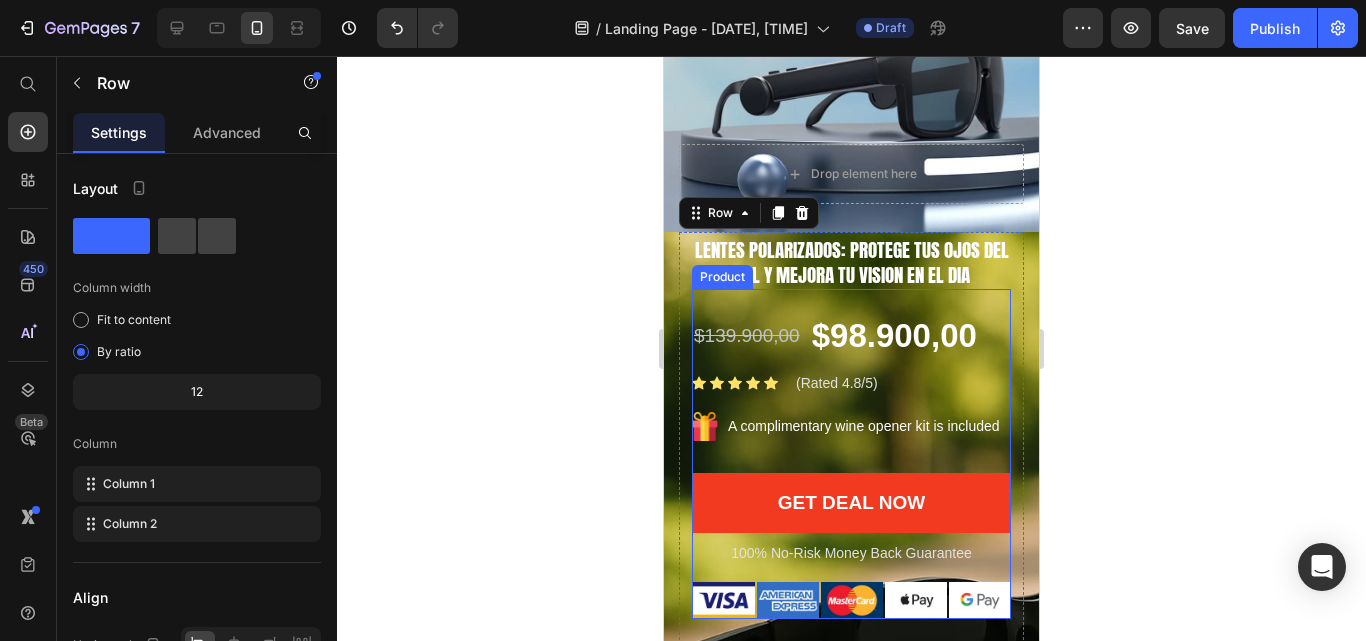 click on "GAFAS BLUETOOTH: Tecnologia y estilo en una sola mirada Product Title $139.900,00 Product Price $98.900,00 Product Price Row                Icon                Icon                Icon                Icon                Icon Icon List Hoz (Rated 4.8/5) Text block Row Image A complimentary wine opener kit is included Text block Row Get Deal Now Product Cart Button                Title Line 100% No-Risk Money Back Guarantee Text block                Title Line Row Image Image Image Image Image Row" at bounding box center [851, 453] 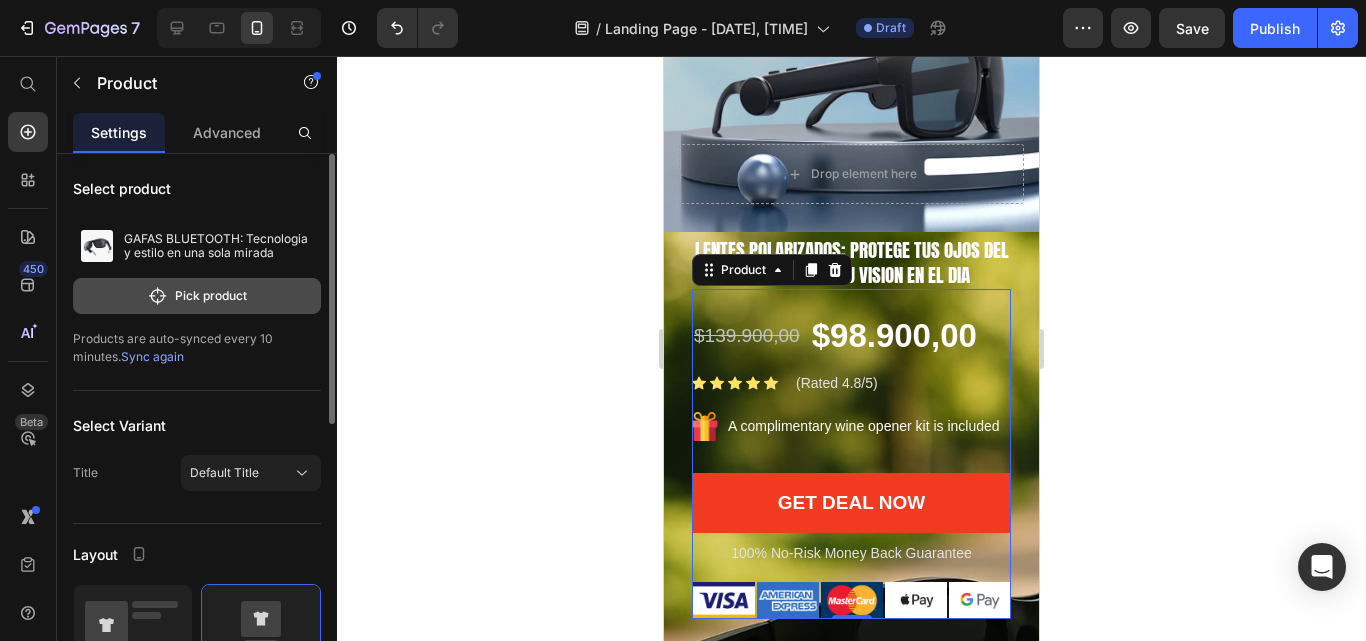 click on "Pick product" at bounding box center [197, 296] 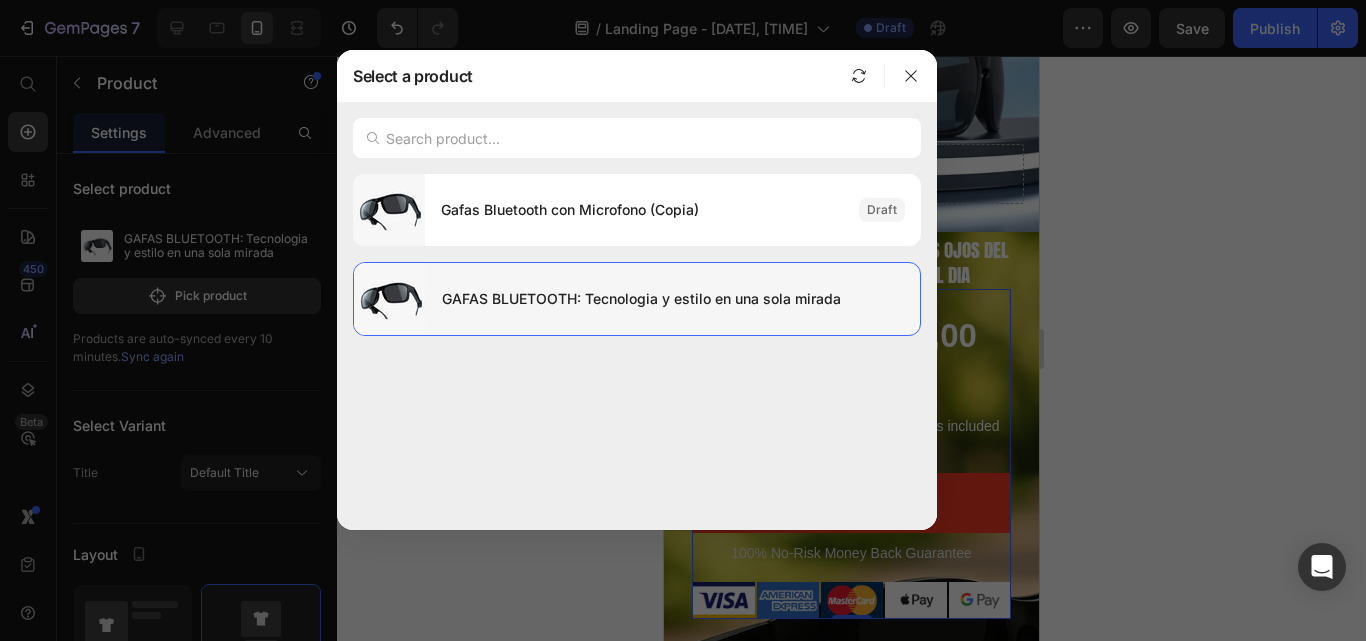 click on "GAFAS BLUETOOTH: Tecnologia y estilo en una sola mirada" at bounding box center [673, 299] 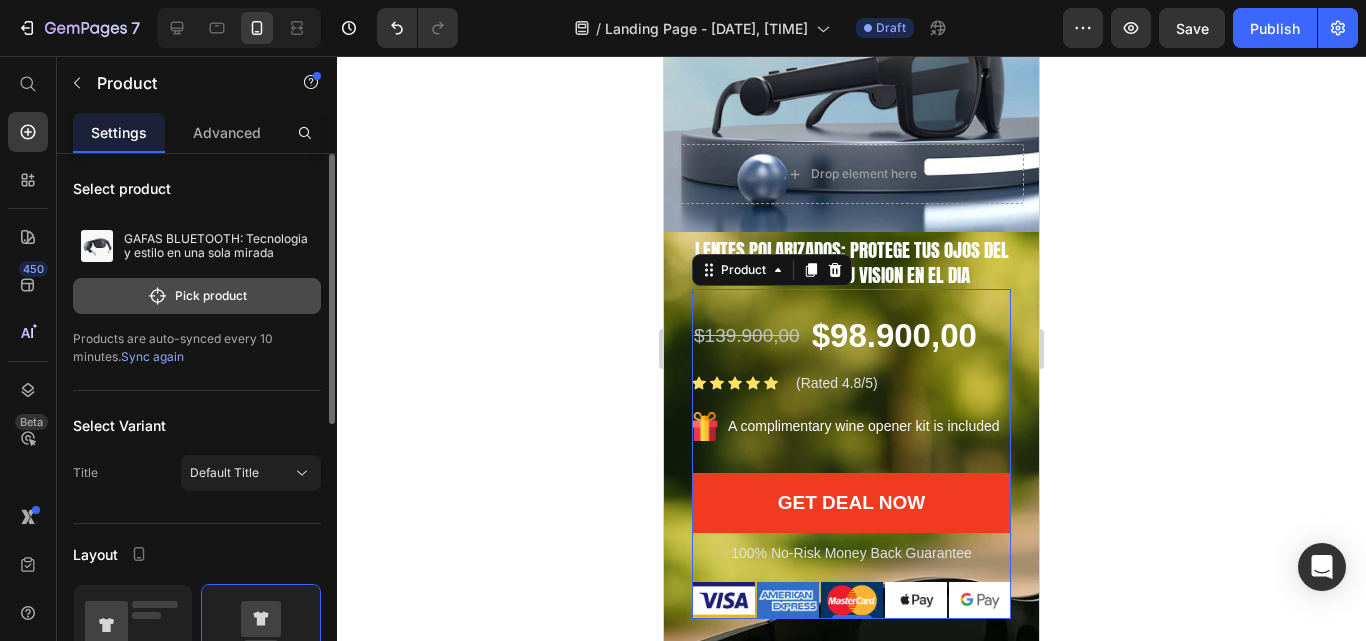 click on "Pick product" at bounding box center (197, 296) 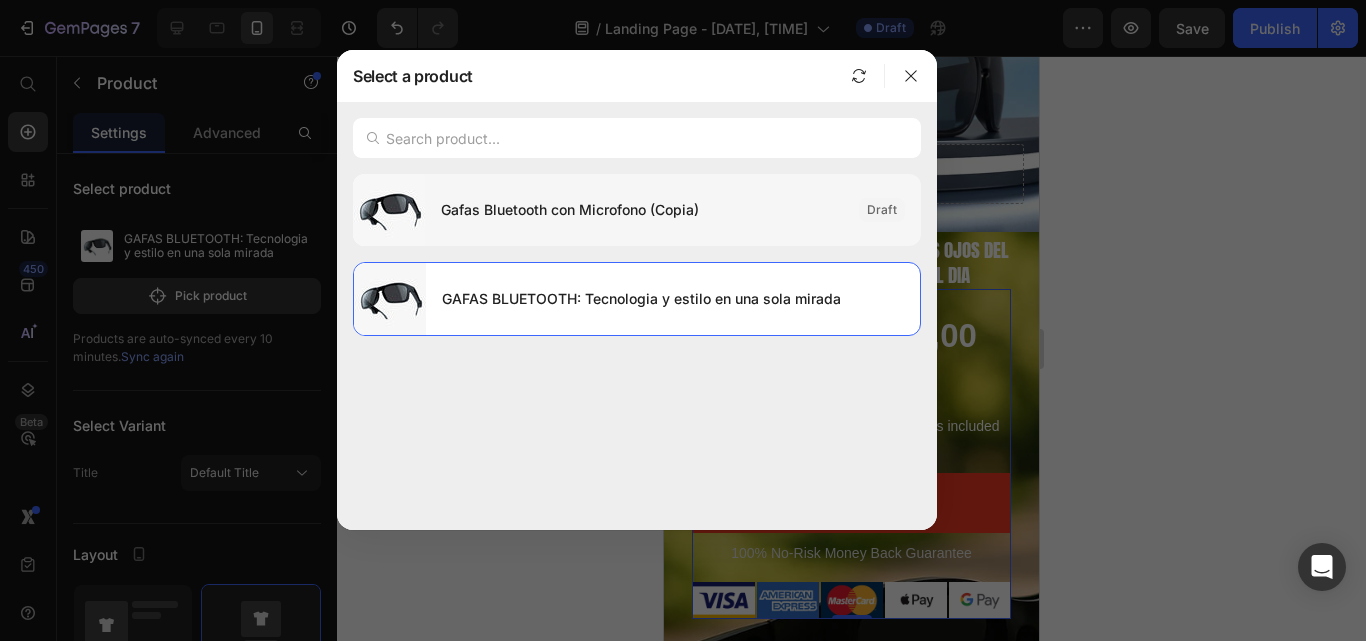 click on "Gafas Bluetooth con Microfono (Copia)" at bounding box center (642, 210) 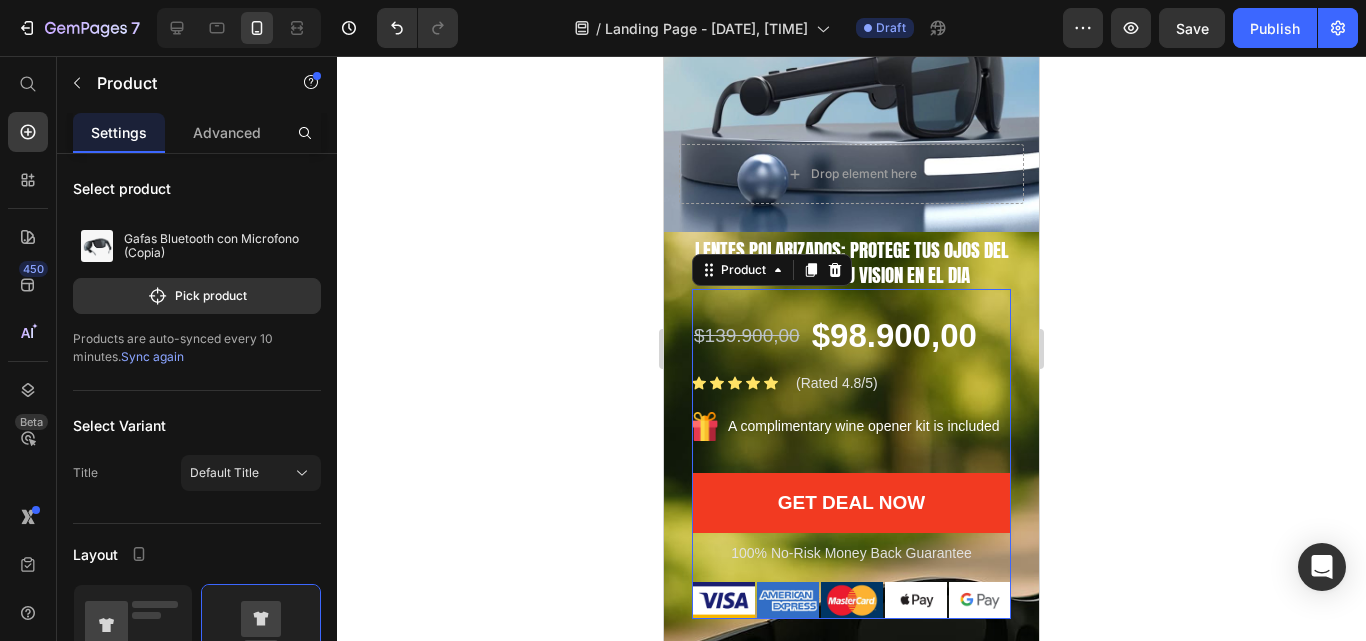 click on "Gafas Bluetooth con Microfono (Copia) Product Title $139.900,00 Product Price $98.900,00 Product Price Row                Icon                Icon                Icon                Icon                Icon Icon List Hoz (Rated 4.8/5) Text block Row Image A complimentary wine opener kit is included Text block Row Get Deal Now Product Cart Button                Title Line 100% No-Risk Money Back Guarantee Text block                Title Line Row Image Image Image Image Image Row" at bounding box center (851, 453) 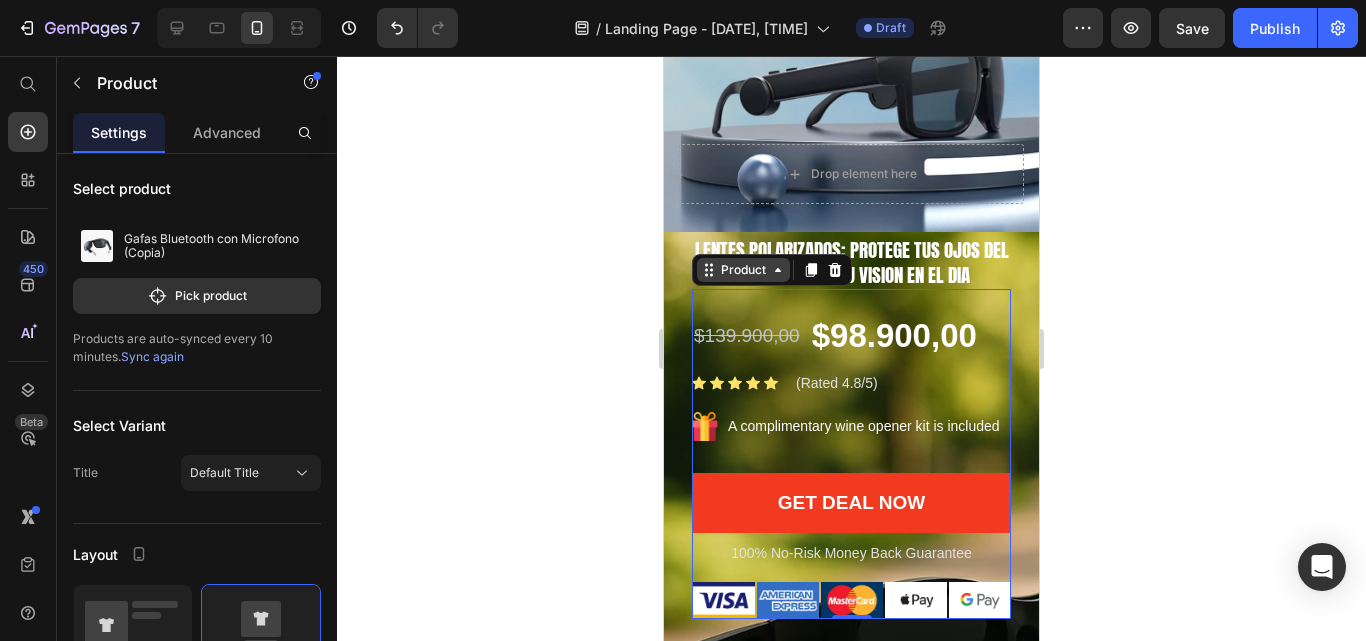 click 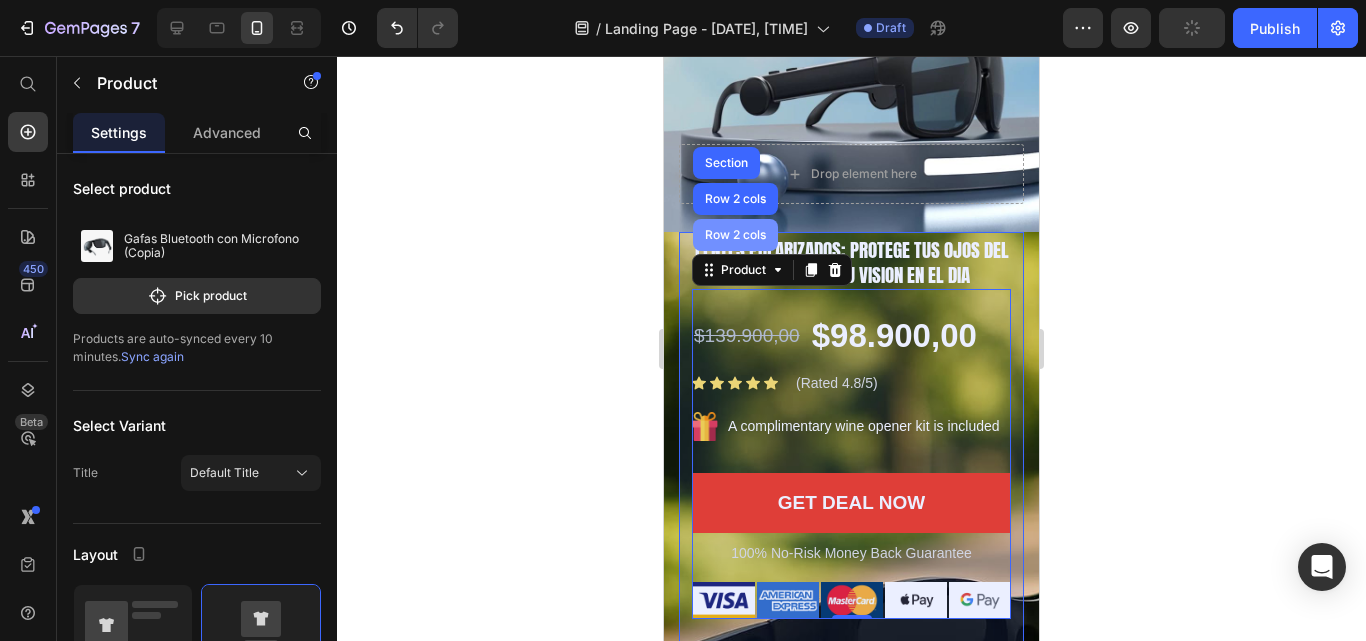 click on "Row 2 cols" at bounding box center (735, 235) 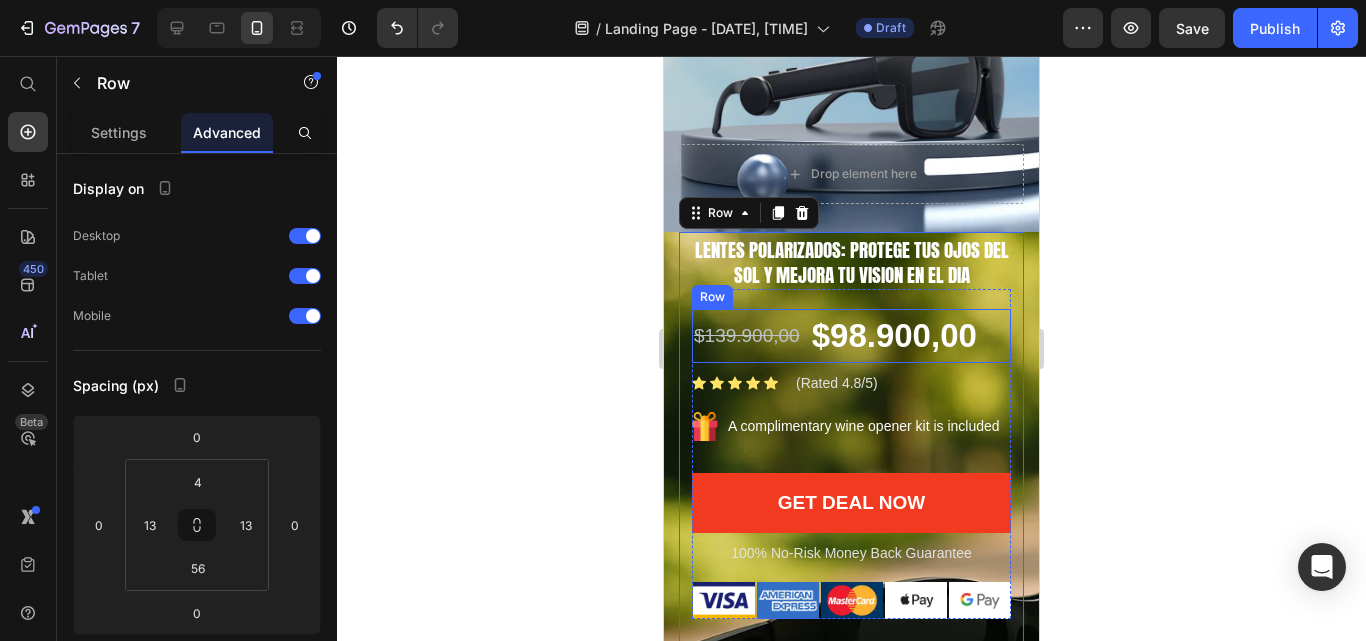 click on "$139.900,00 Product Price" at bounding box center (747, 336) 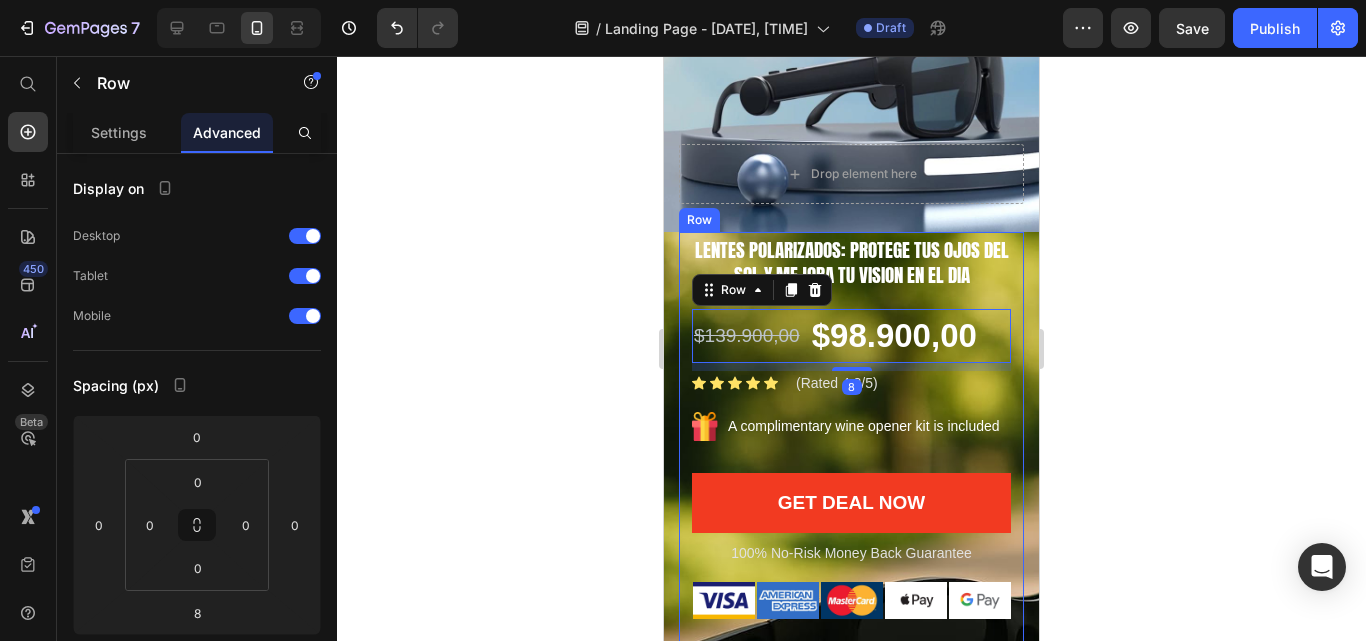 click on "Image Gemwine Heading LENTES POLARIZADOS: Protege tus ojos del sol y mejora tu vision en el dia Heading Gafas Bluetooth con Microfono (Copia) Product Title $139.900,00 Product Price $98.900,00 Product Price Row   8                Icon                Icon                Icon                Icon                Icon Icon List Hoz (Rated 4.8/5) Text block Row Image A complimentary wine opener kit is included Text block Row Get Deal Now Product Cart Button                Title Line 100% No-Risk Money Back Guarantee Text block                Title Line Row Image Image Image Image Image Row Product Row" at bounding box center [851, 453] 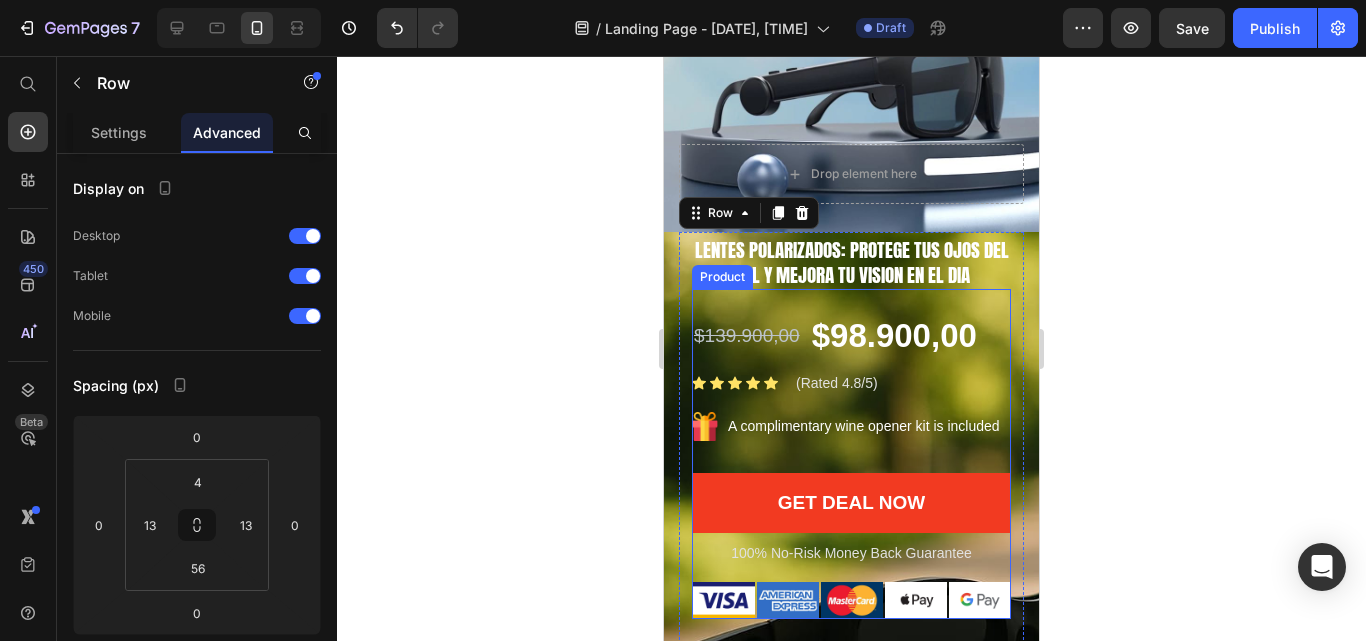 click on "Gafas Bluetooth con Microfono (Copia) Product Title $139.900,00 Product Price $98.900,00 Product Price Row                Icon                Icon                Icon                Icon                Icon Icon List Hoz (Rated 4.8/5) Text block Row Image A complimentary wine opener kit is included Text block Row Get Deal Now Product Cart Button                Title Line 100% No-Risk Money Back Guarantee Text block                Title Line Row Image Image Image Image Image Row" at bounding box center [851, 453] 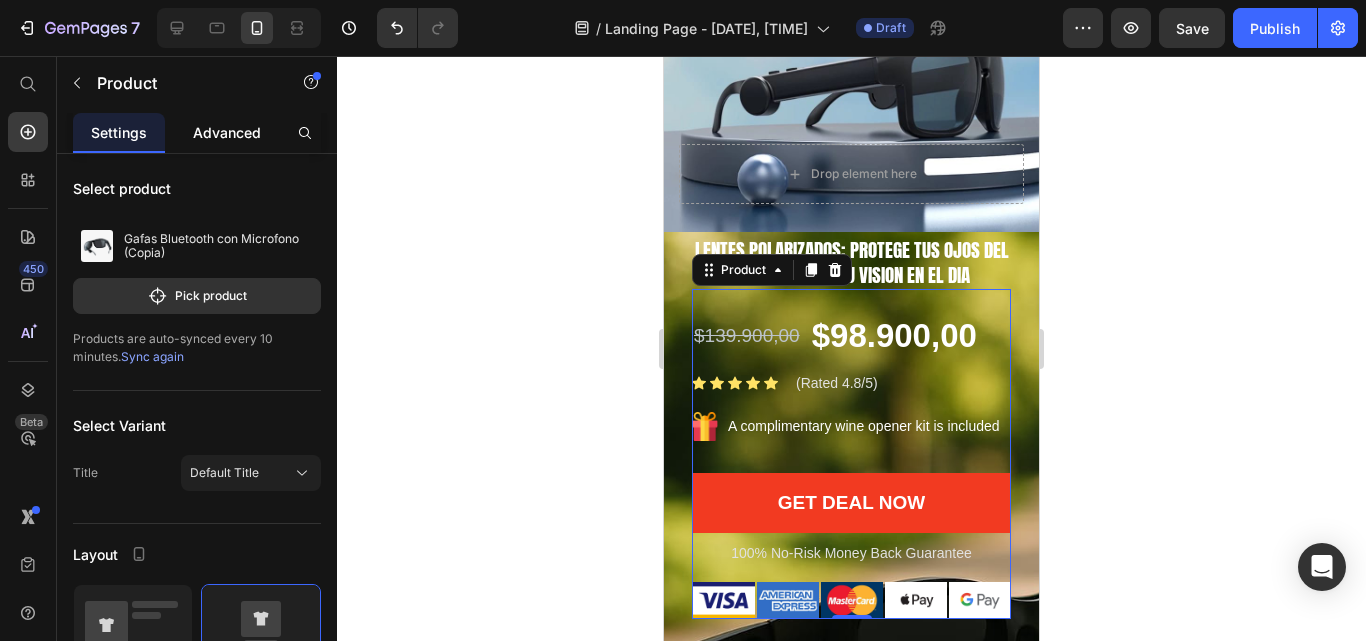 click on "Advanced" at bounding box center (227, 132) 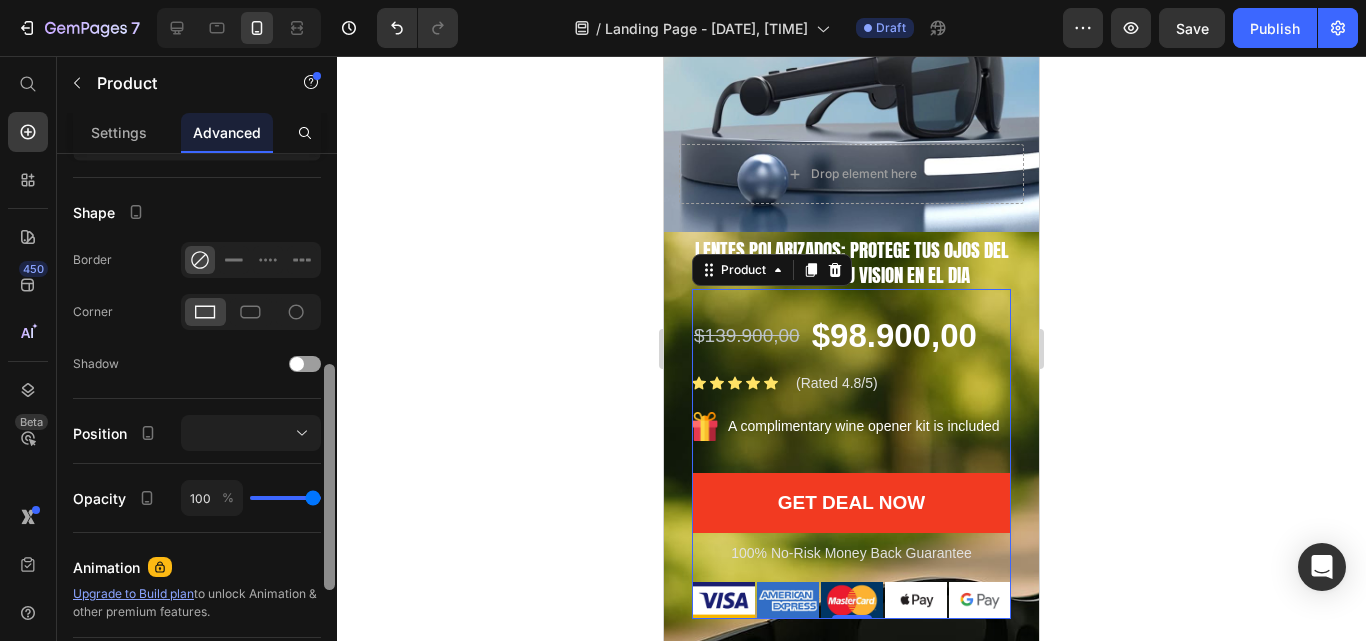 scroll, scrollTop: 483, scrollLeft: 0, axis: vertical 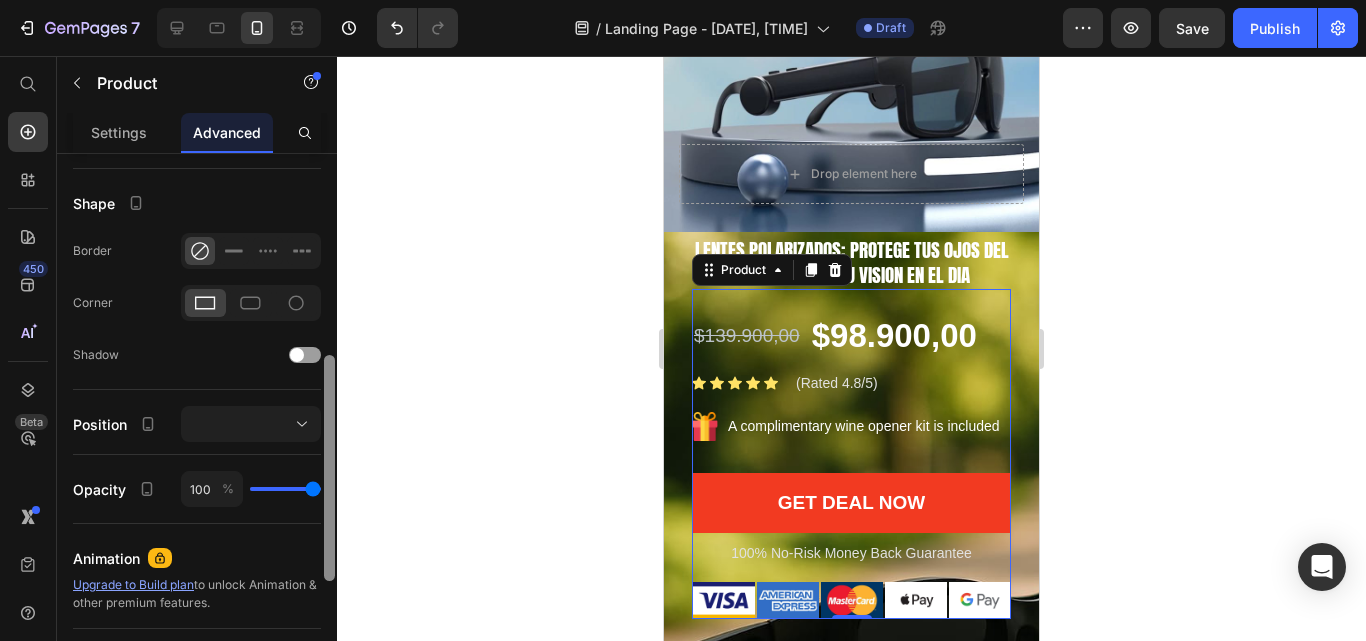 drag, startPoint x: 334, startPoint y: 275, endPoint x: 306, endPoint y: 477, distance: 203.93137 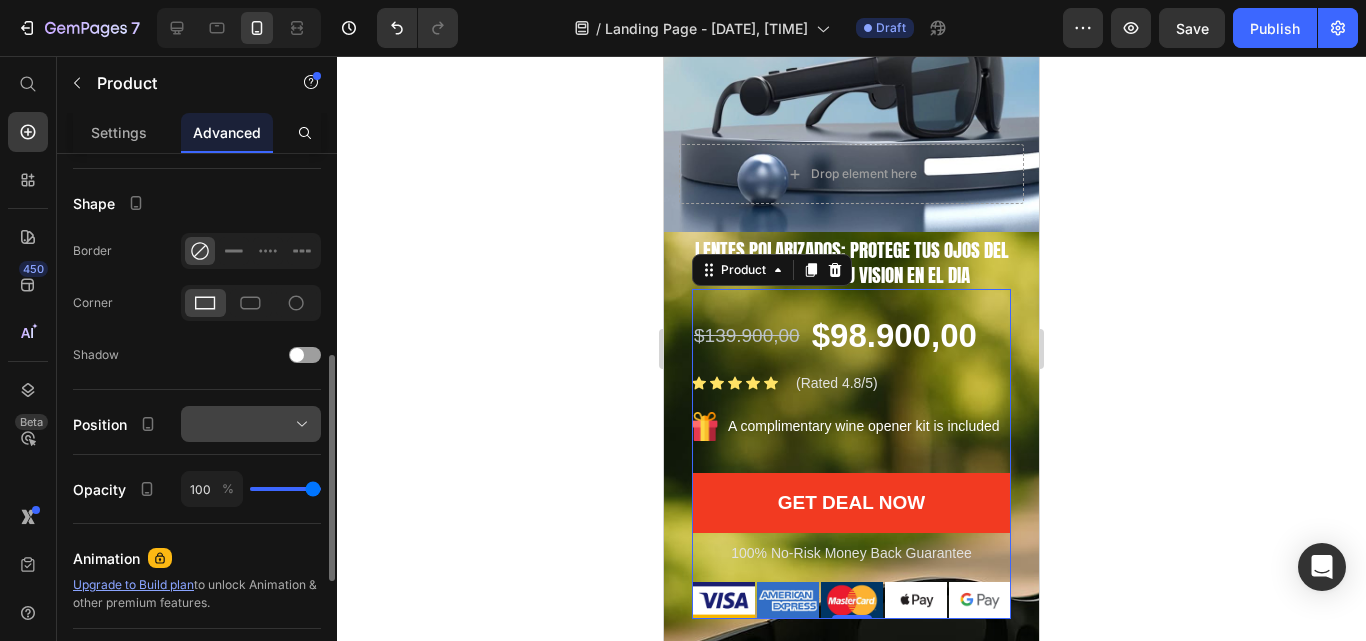 click 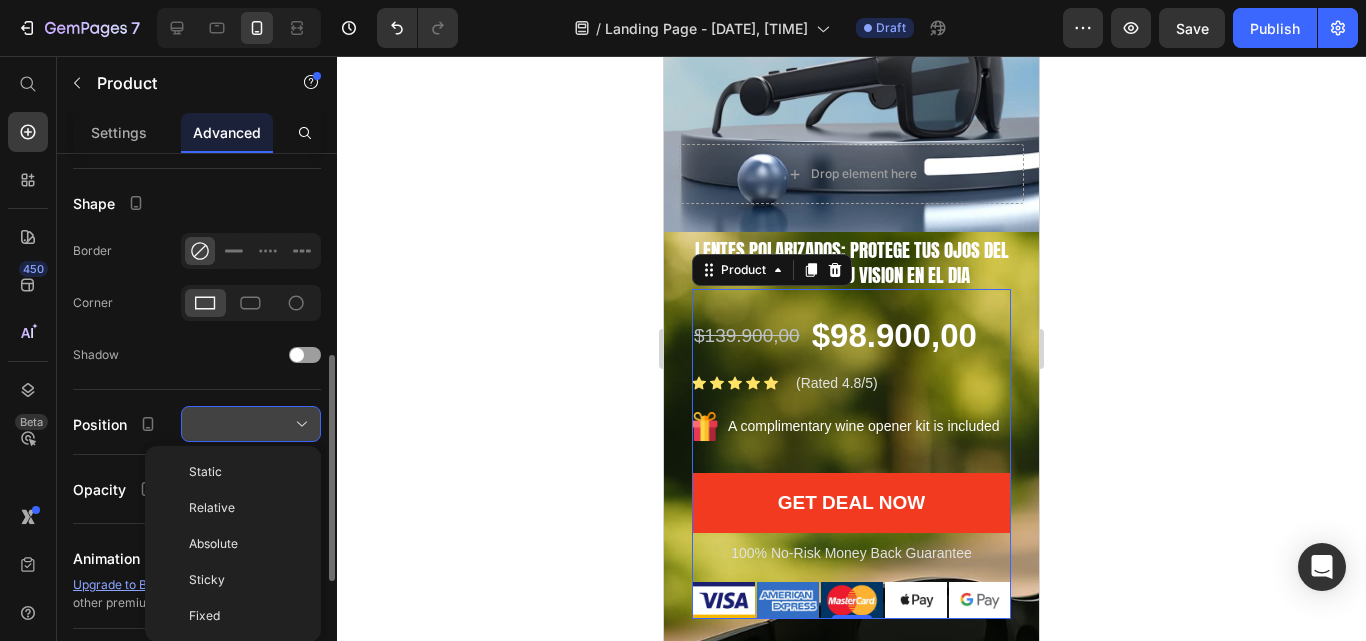 click 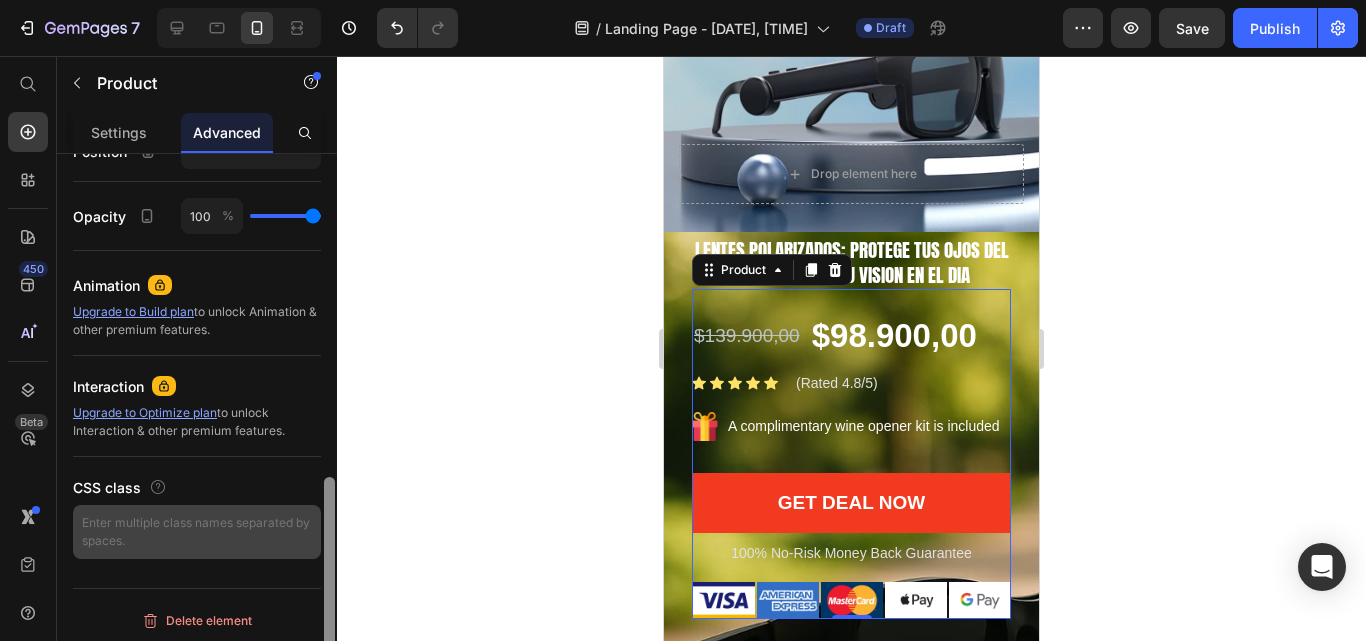 scroll, scrollTop: 761, scrollLeft: 0, axis: vertical 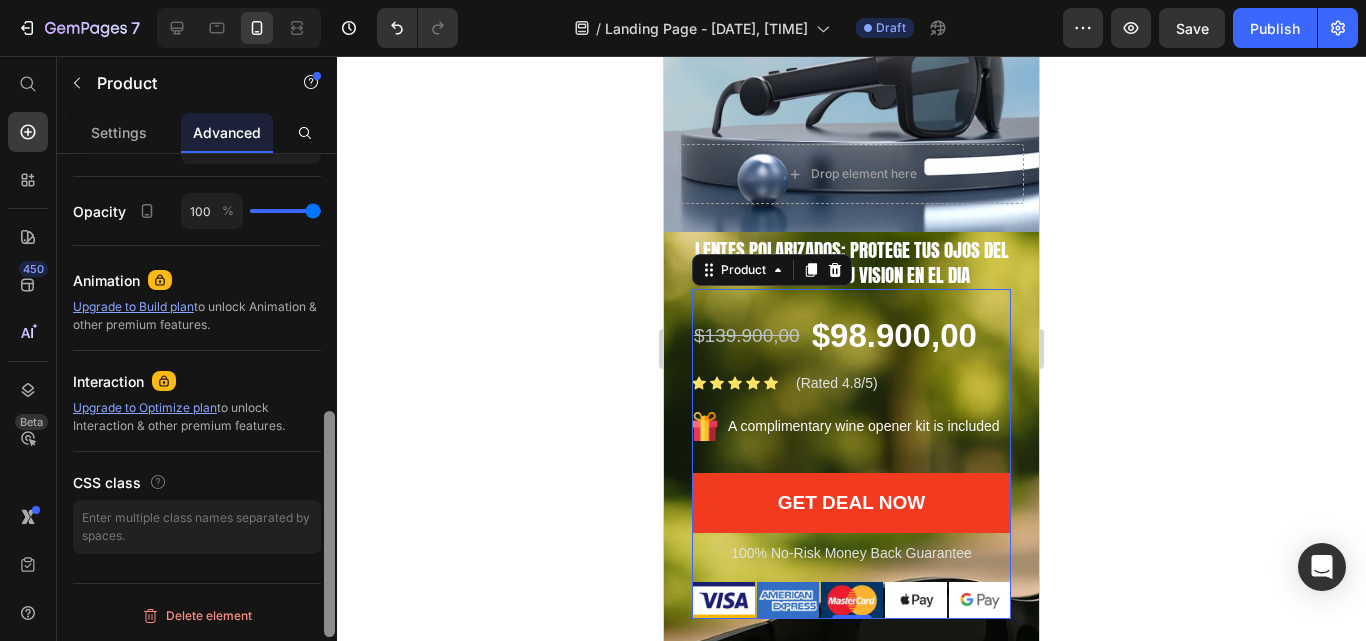 drag, startPoint x: 327, startPoint y: 428, endPoint x: 316, endPoint y: 525, distance: 97.62172 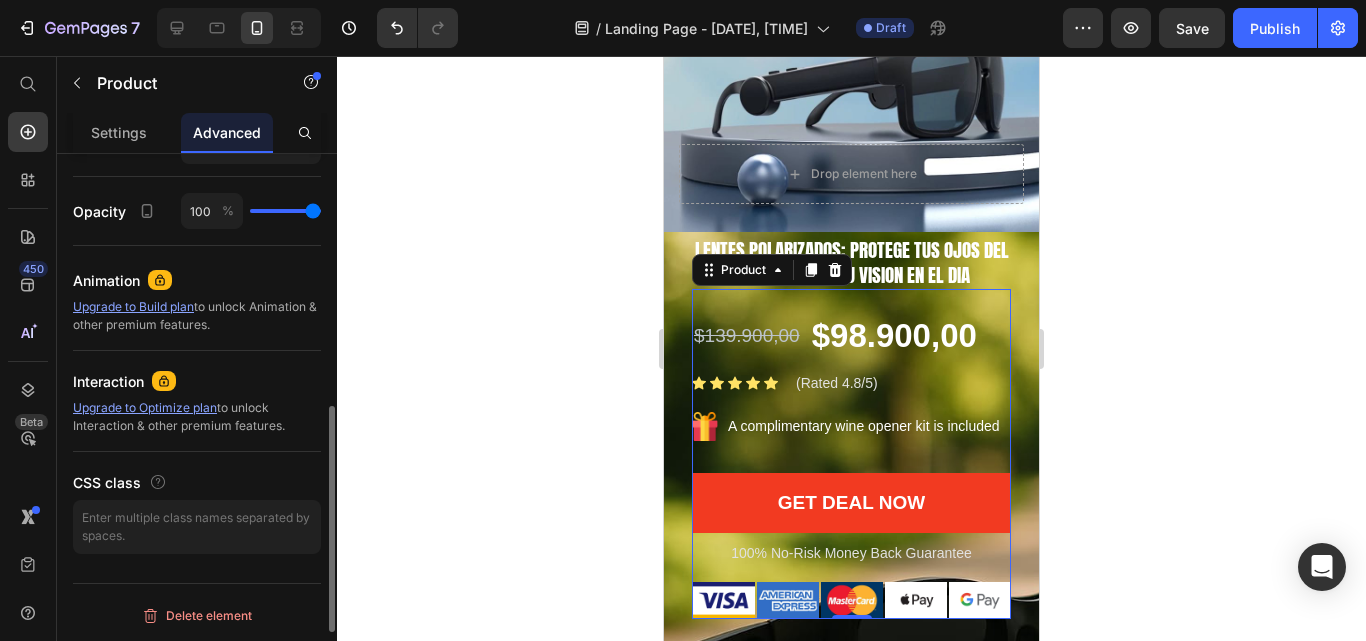 scroll, scrollTop: 715, scrollLeft: 0, axis: vertical 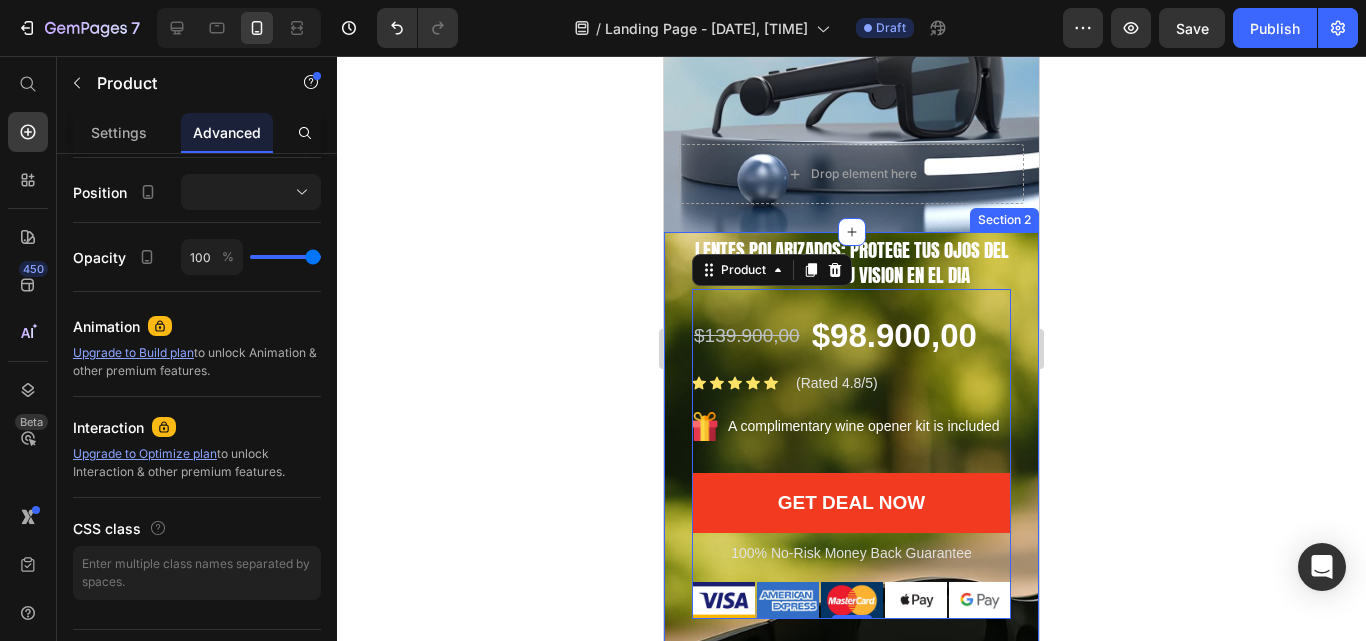 click on "Image Gemwine Heading LENTES POLARIZADOS: Protege tus ojos del sol y mejora tu vision en el dia Heading Gafas Bluetooth con Microfono (Copia) Product Title $139.900,00 Product Price $98.900,00 Product Price Row                Icon                Icon                Icon                Icon                Icon Icon List Hoz (Rated 4.8/5) Text block Row Image A complimentary wine opener kit is included Text block Row Get Deal Now Product Cart Button                Title Line 100% No-Risk Money Back Guarantee Text block                Title Line Row Image Image Image Image Image Row Product   0 Row OBTENER 30% DE DESCUENTO Button Row Image Image
Row Section 2" at bounding box center [851, 648] 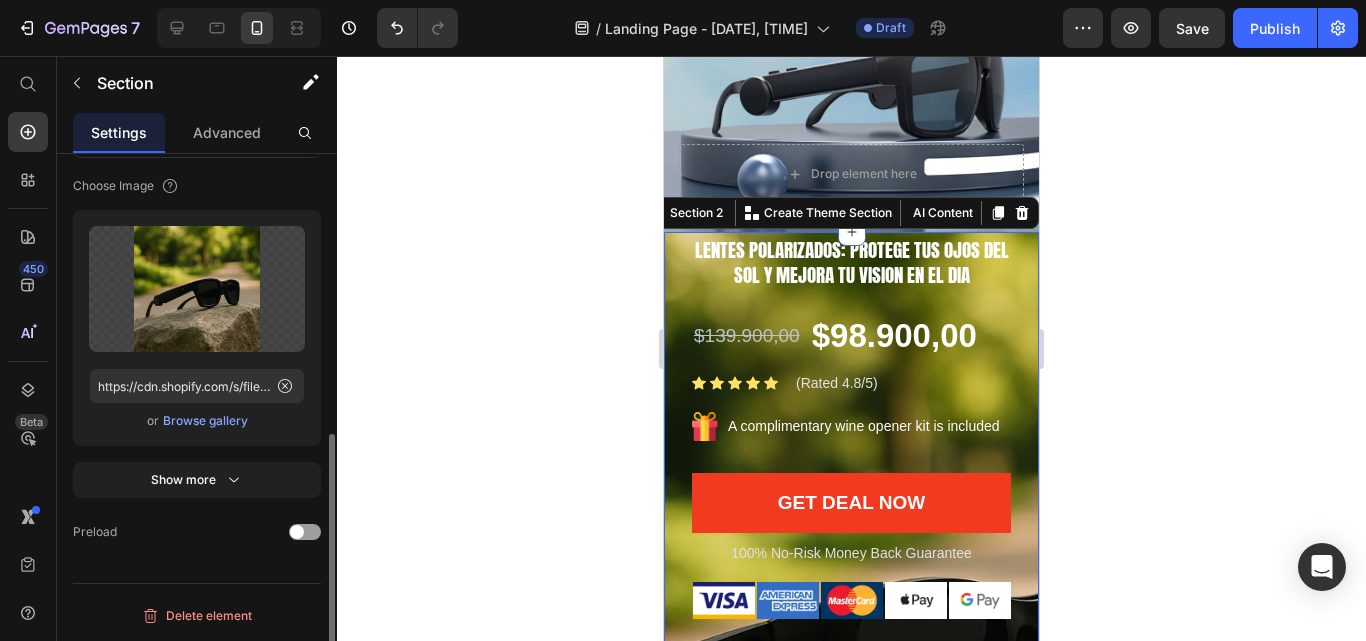scroll, scrollTop: 0, scrollLeft: 0, axis: both 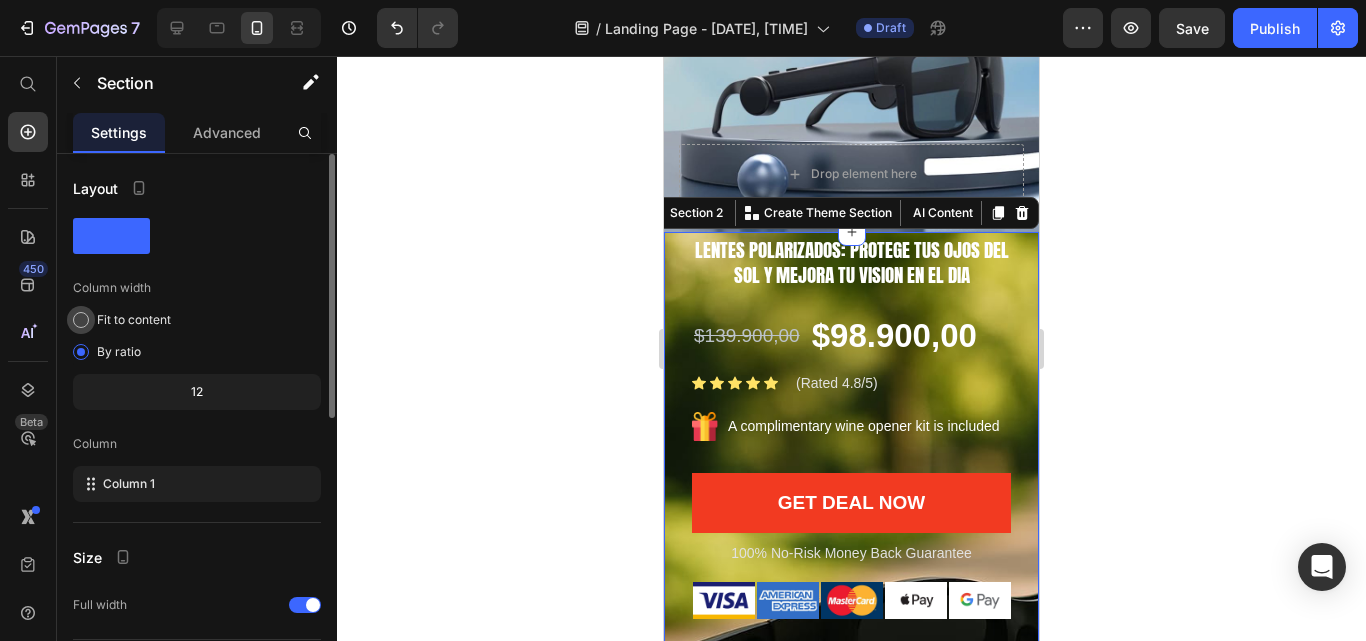 click at bounding box center [81, 320] 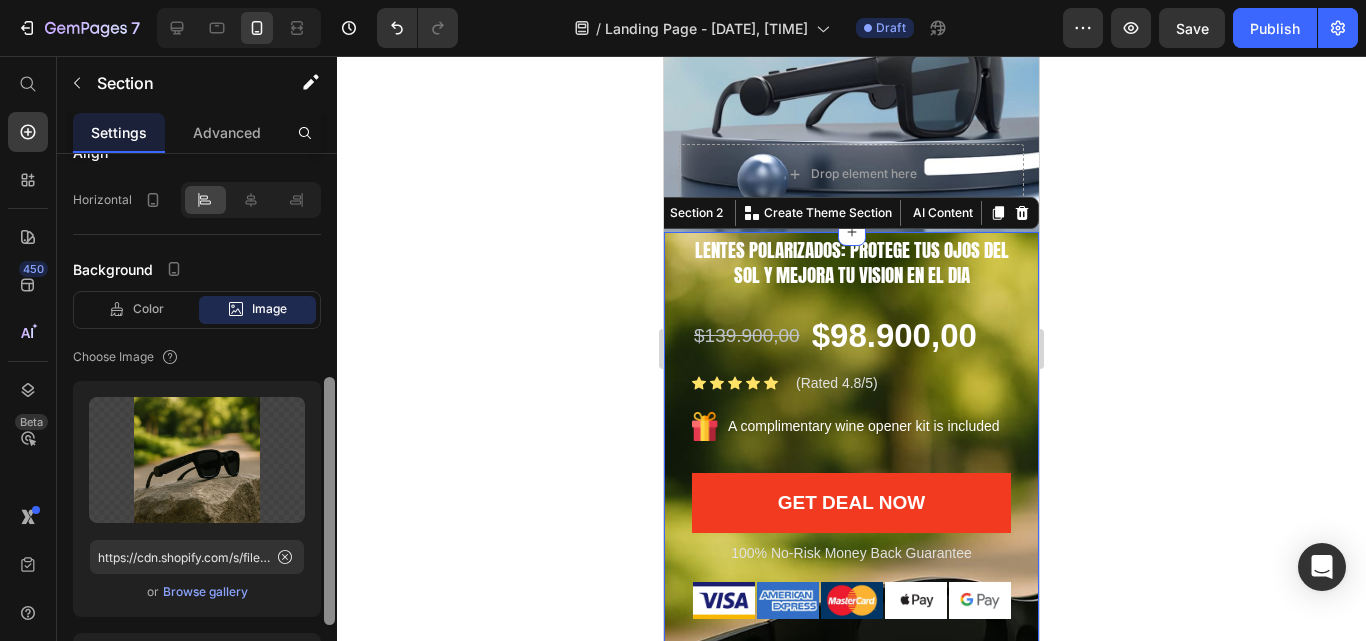 scroll, scrollTop: 485, scrollLeft: 0, axis: vertical 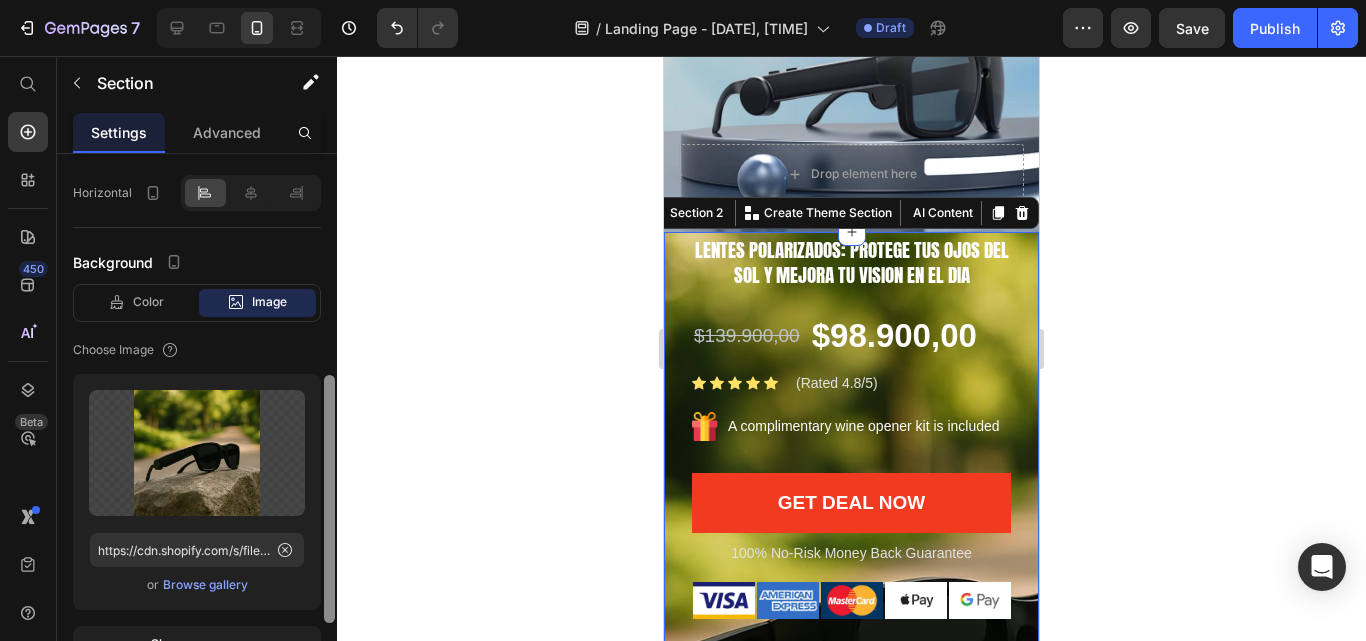 drag, startPoint x: 327, startPoint y: 339, endPoint x: 321, endPoint y: 559, distance: 220.0818 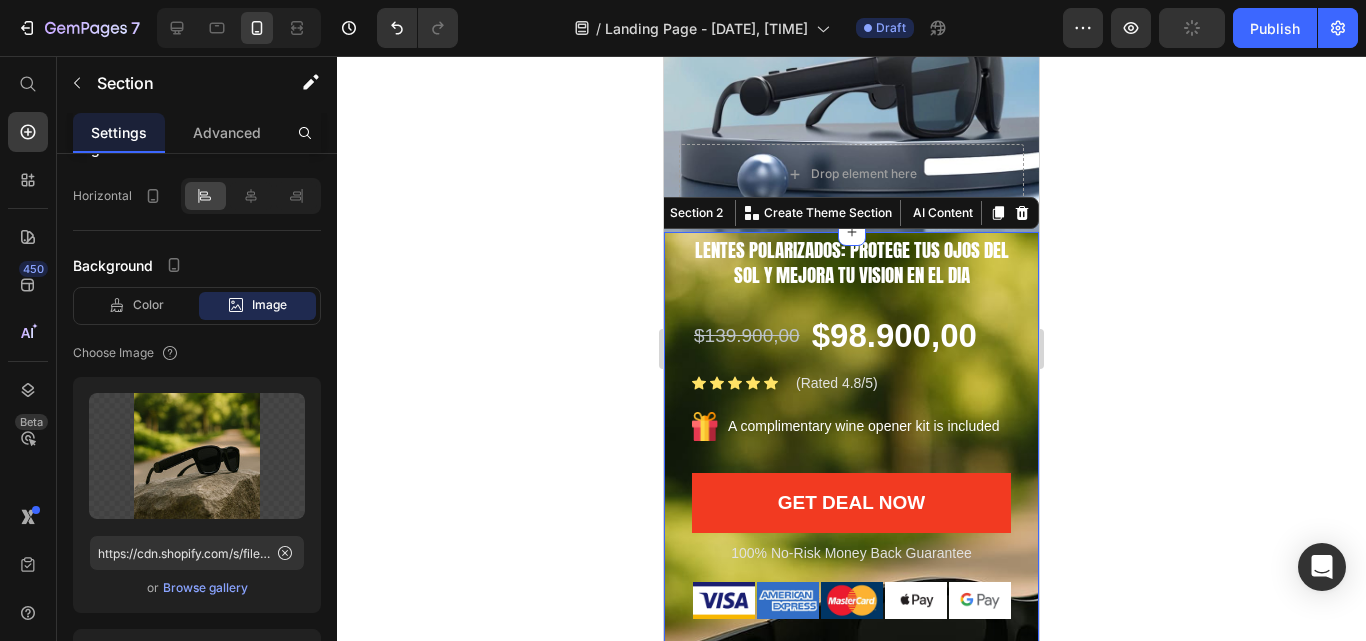 click 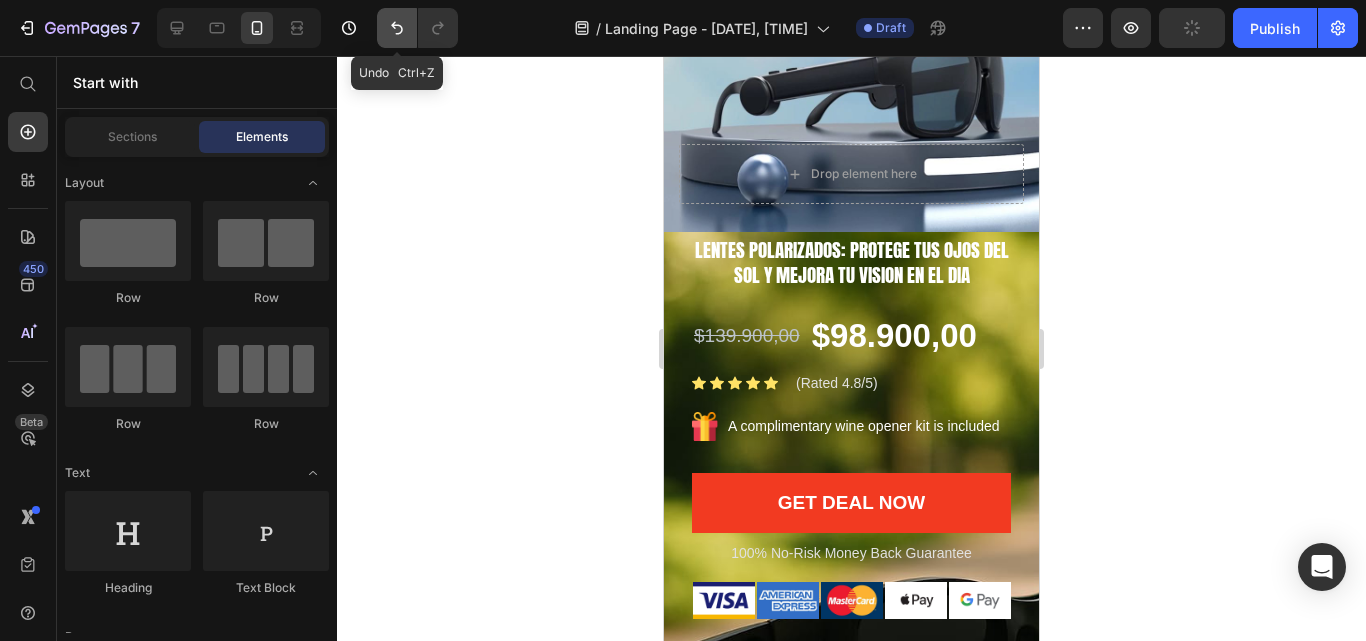 click 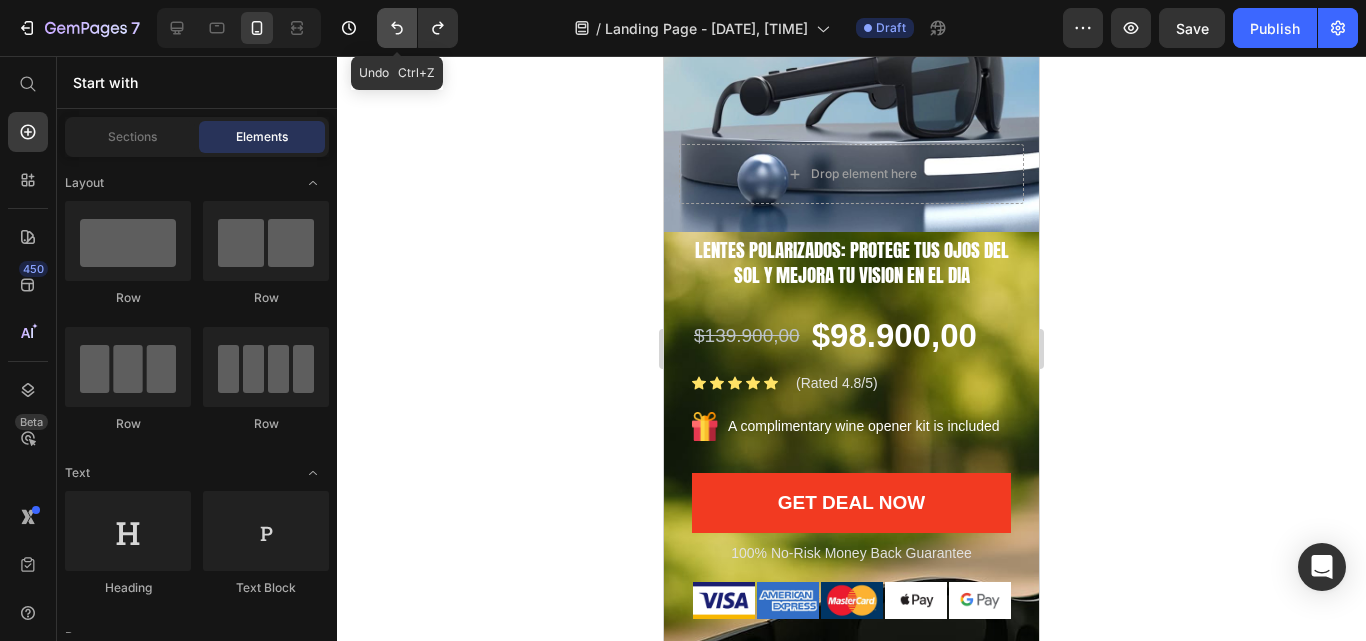 click 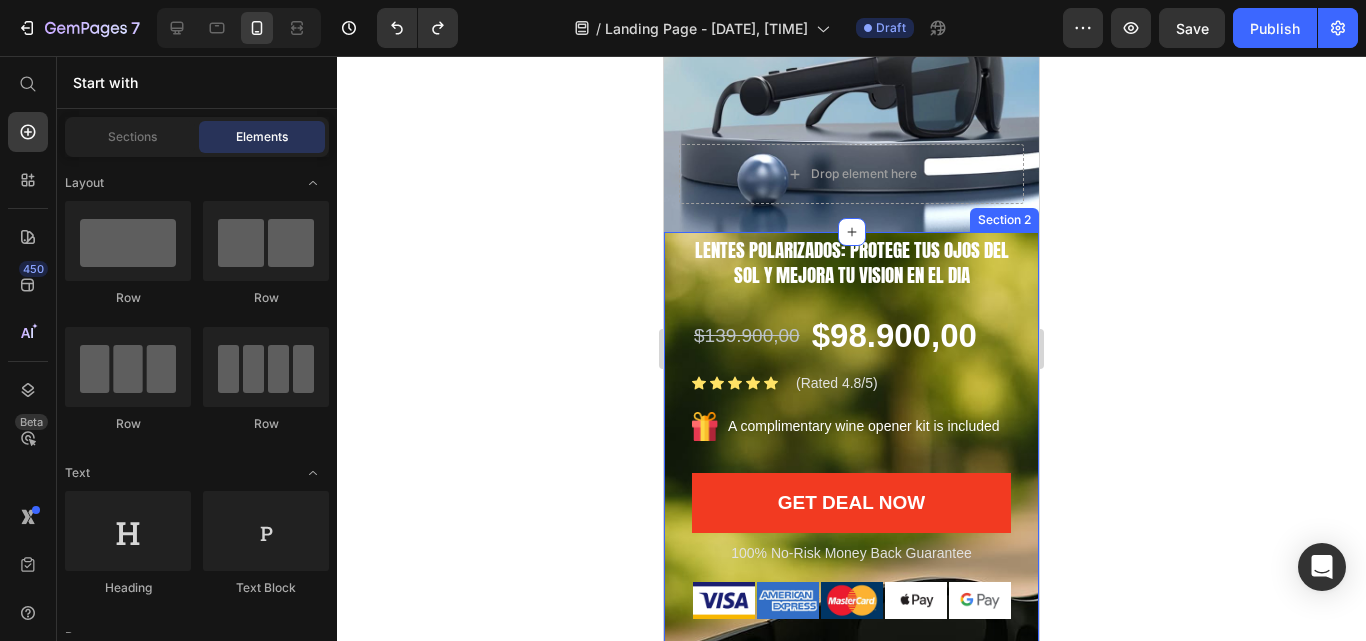 click on "Image Gemwine Heading LENTES POLARIZADOS: Protege tus ojos del sol y mejora tu vision en el dia Heading GAFAS BLUETOOTH: Tecnologia y estilo en una sola mirada Product Title $139.900,00 Product Price $98.900,00 Product Price Row                Icon                Icon                Icon                Icon                Icon Icon List Hoz (Rated 4.8/5) Text block Row Image A complimentary wine opener kit is included Text block Row Get Deal Now Product Cart Button                Title Line 100% No-Risk Money Back Guarantee Text block                Title Line Row Image Image Image Image Image Row Product Row OBTENER 30% DE DESCUENTO Button Row Image Image
Row Section 2" at bounding box center [851, 648] 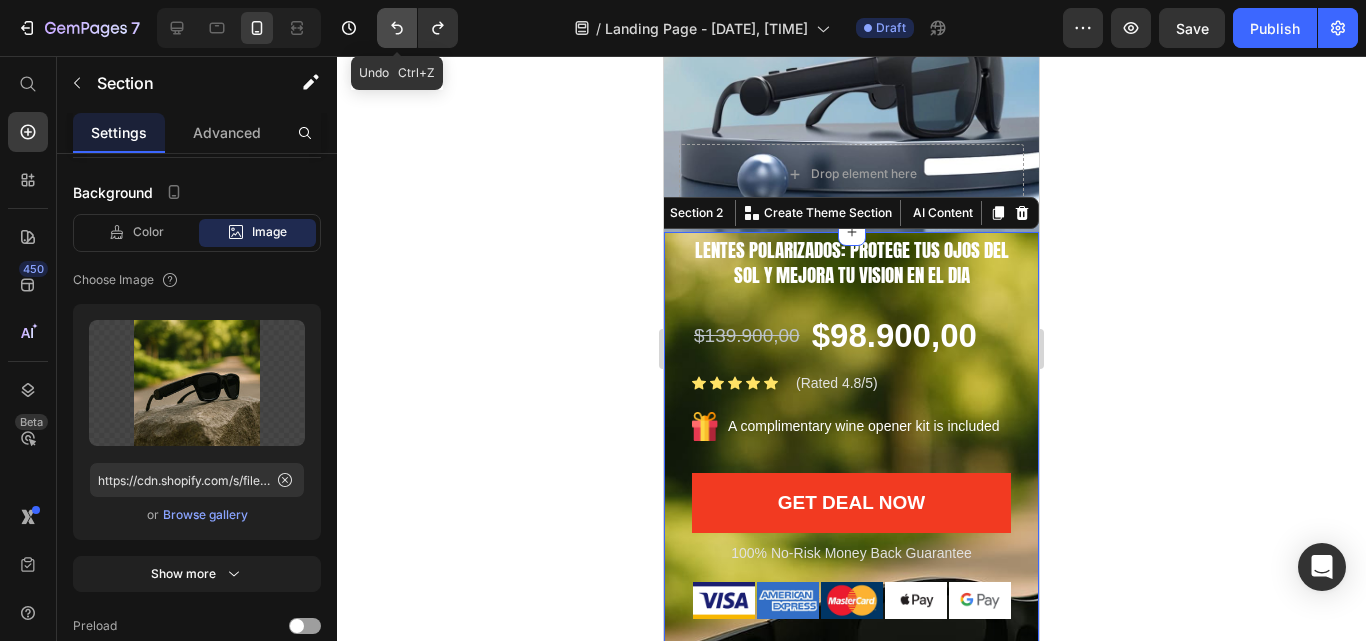 click 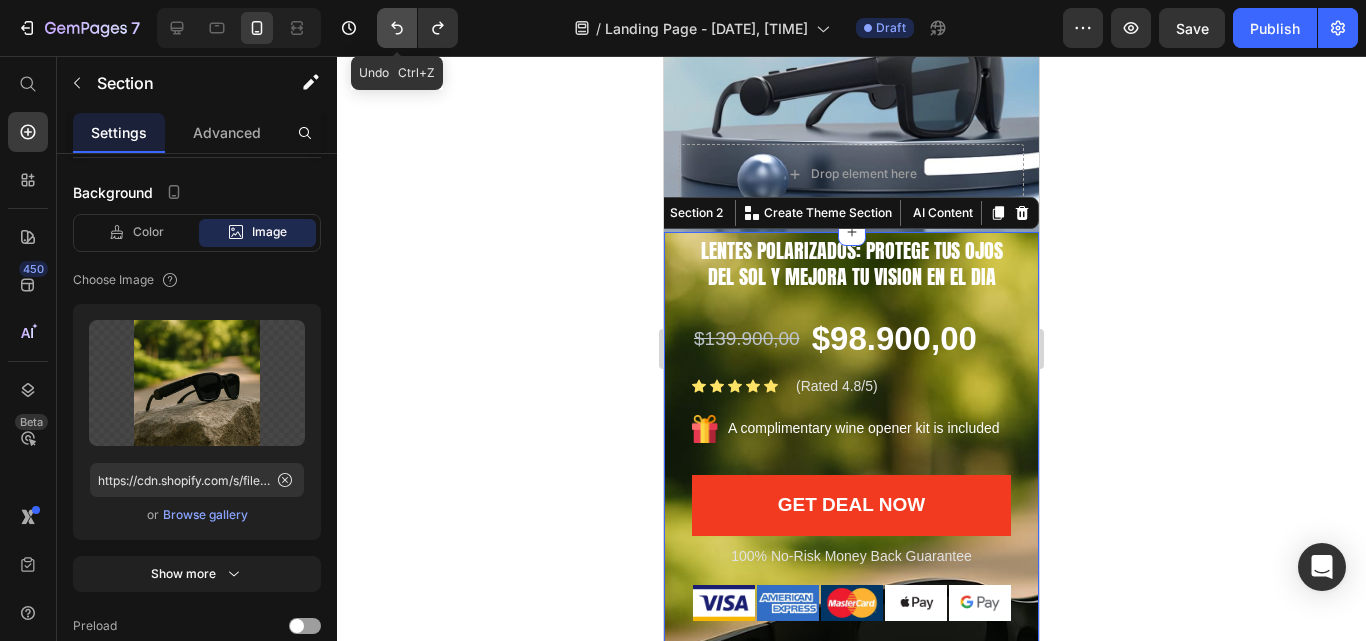 click 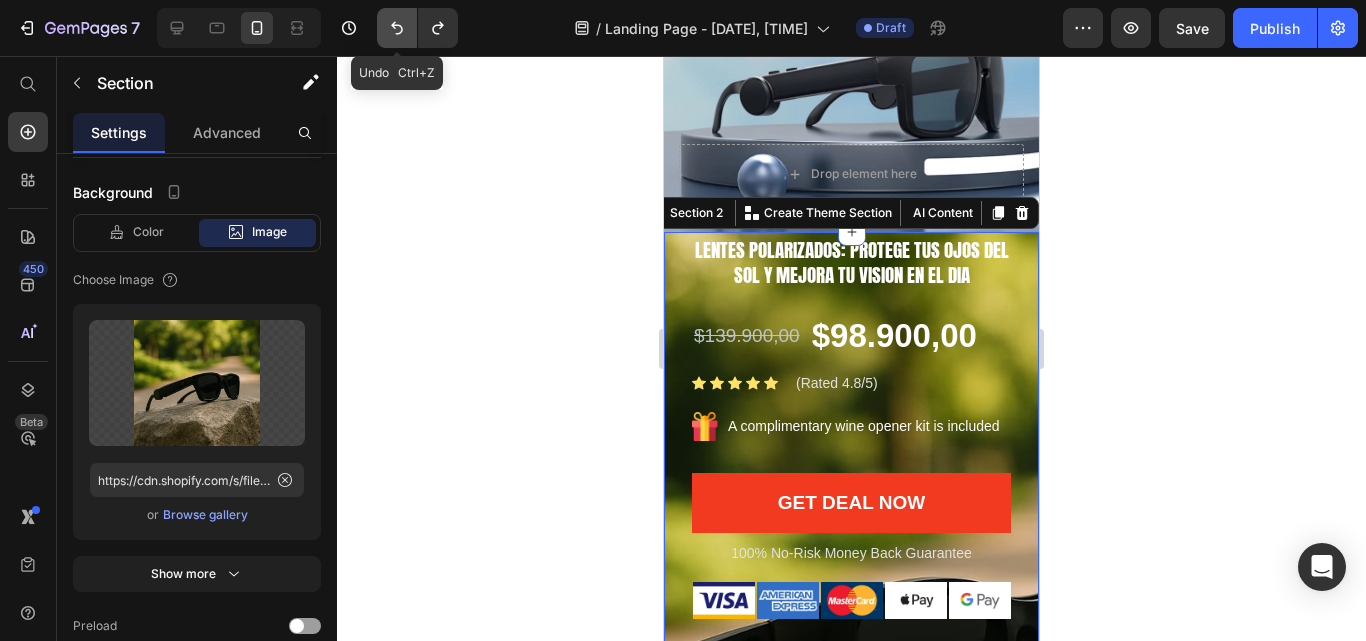 click 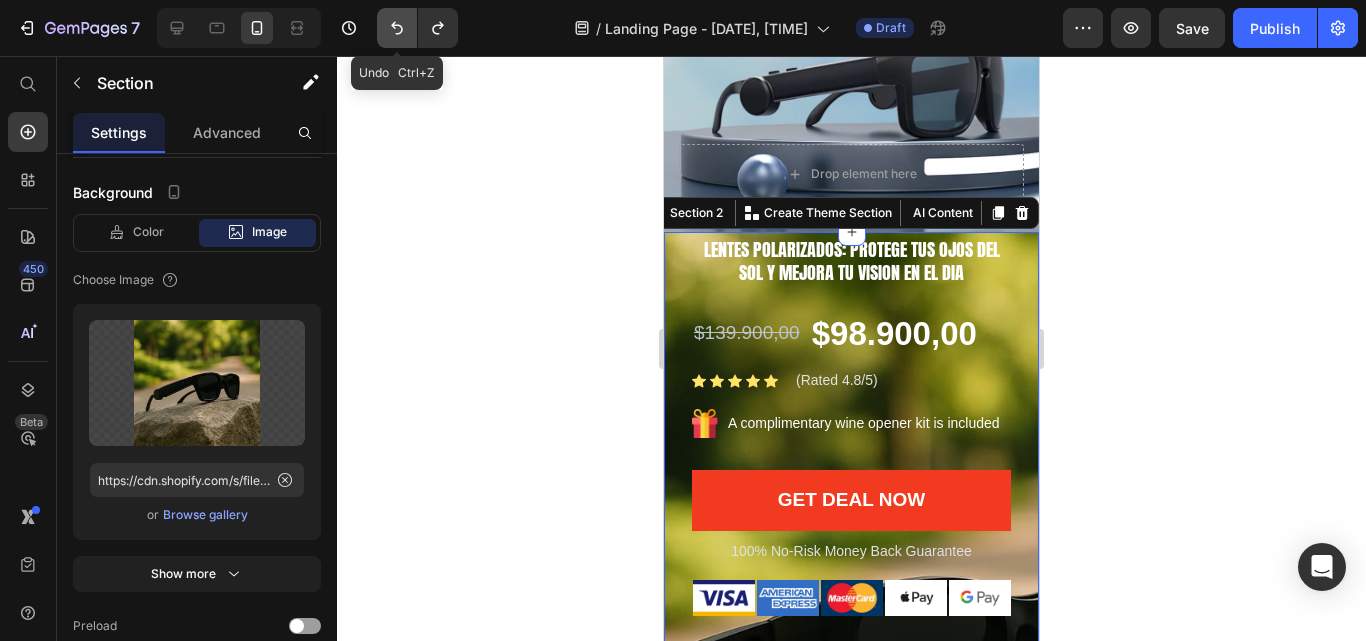 click 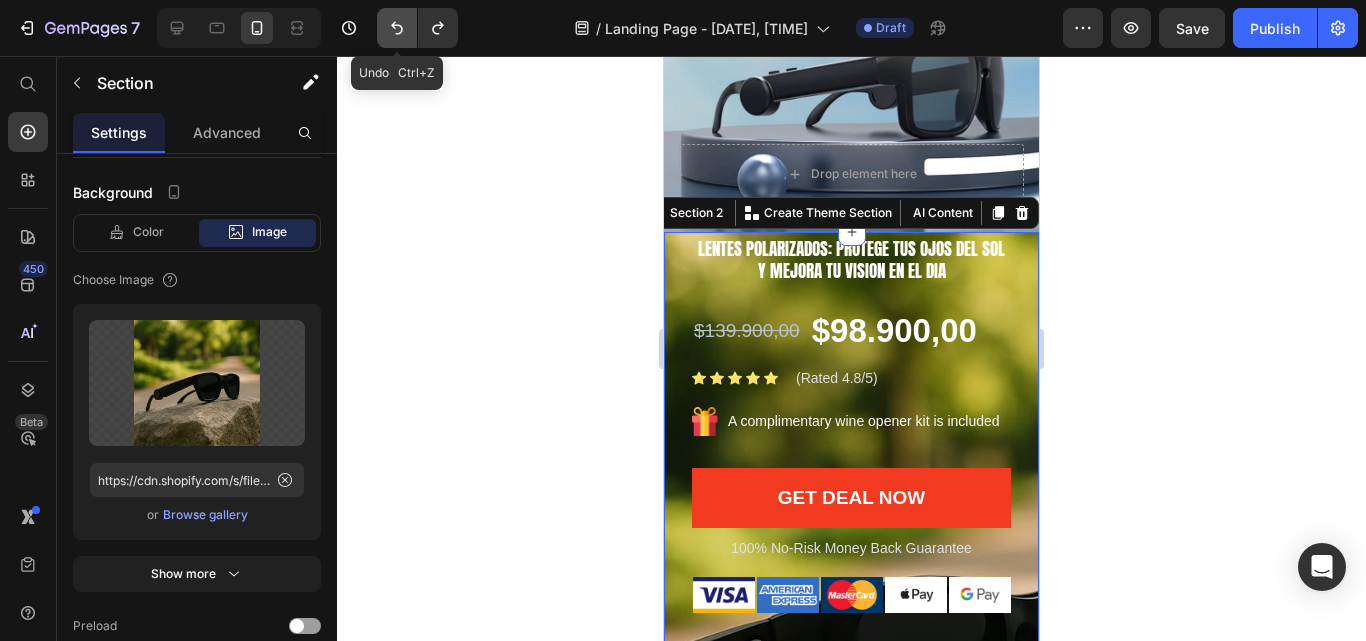 click 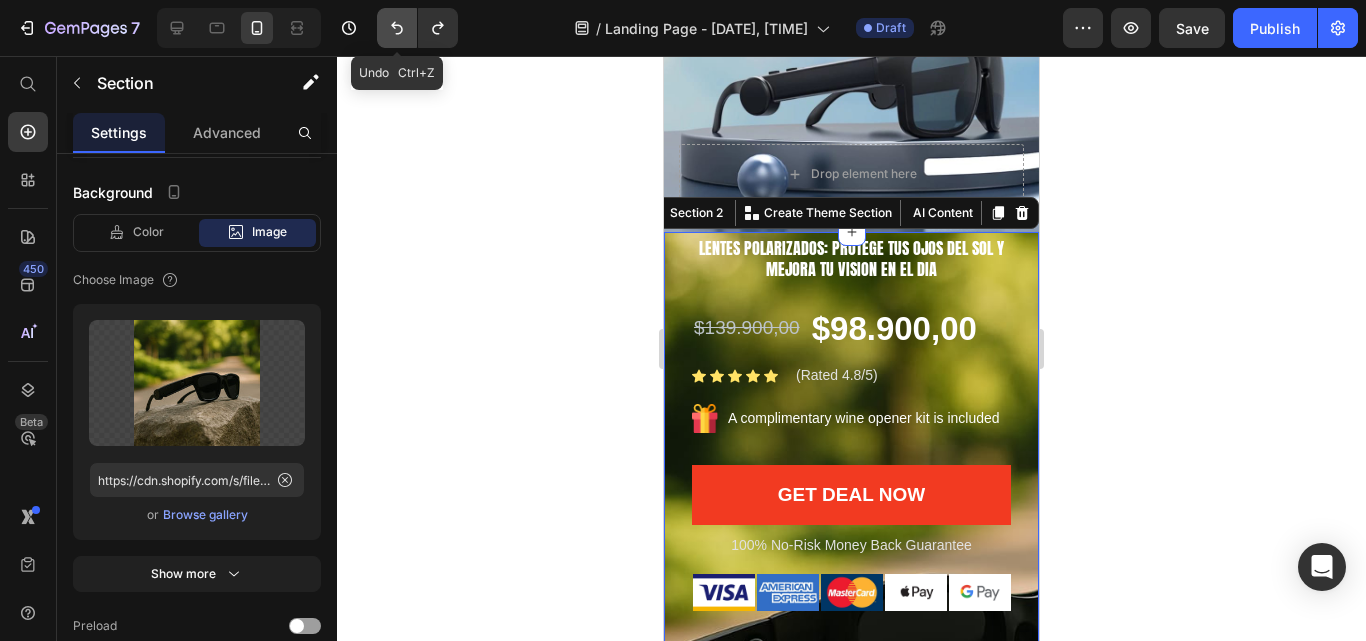 click 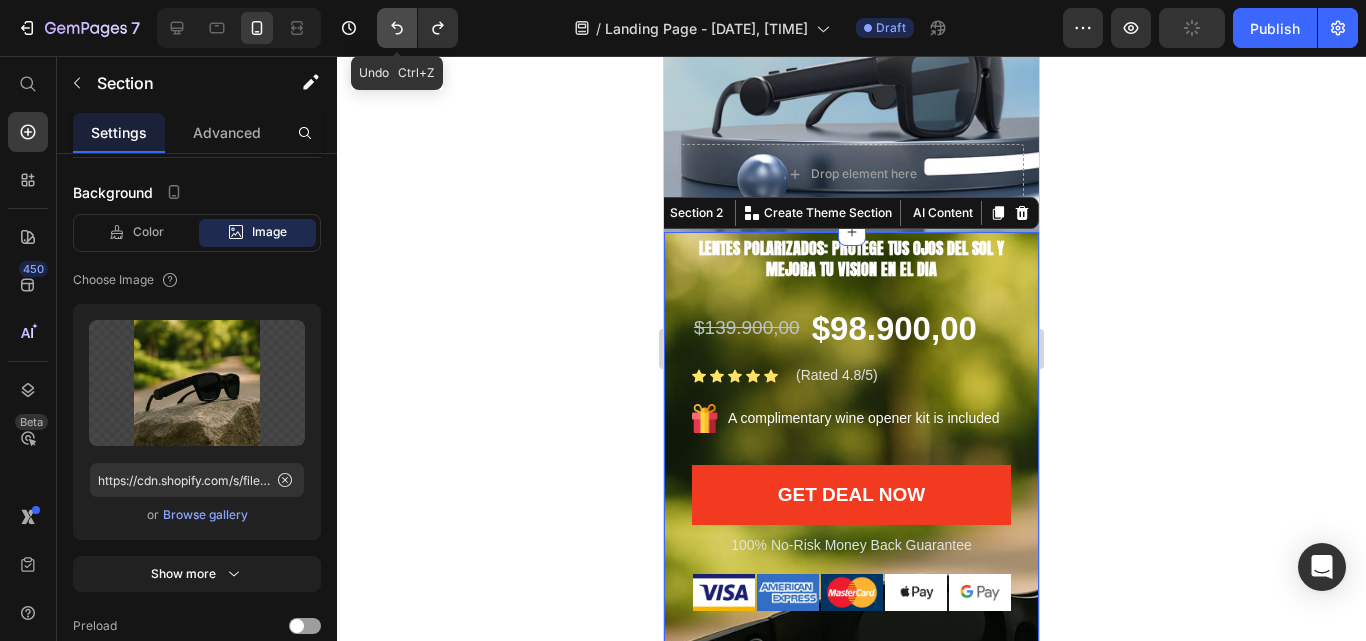 click 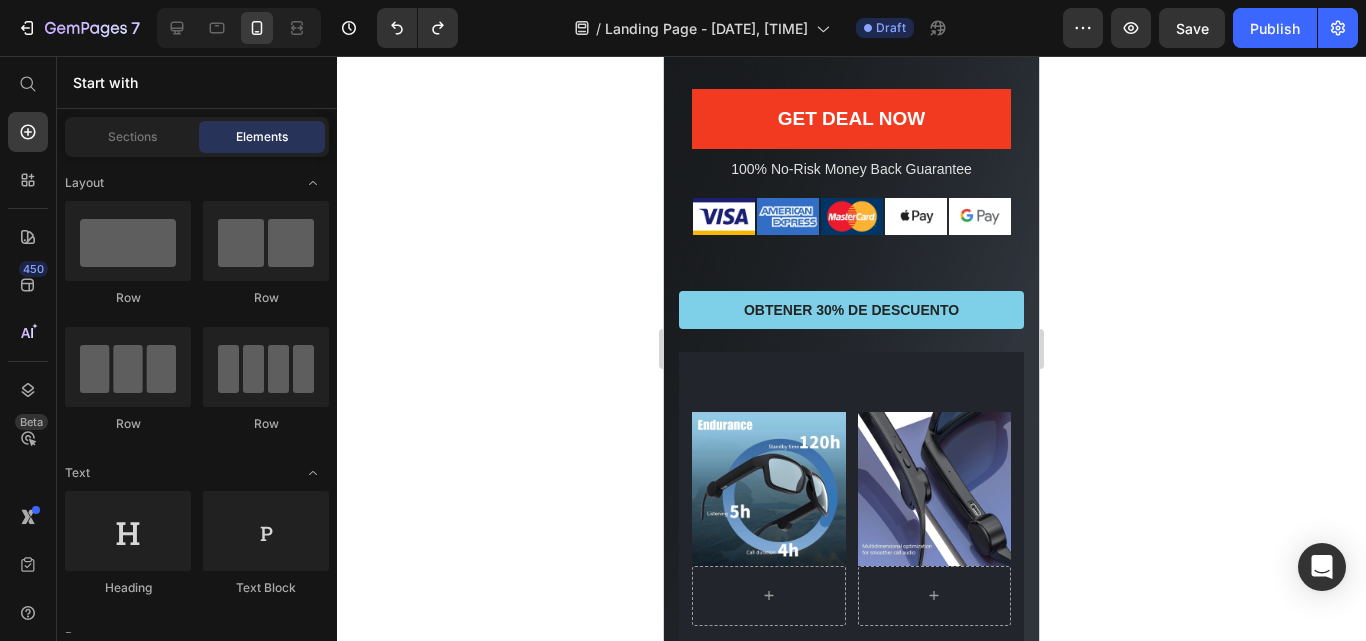 scroll, scrollTop: 699, scrollLeft: 0, axis: vertical 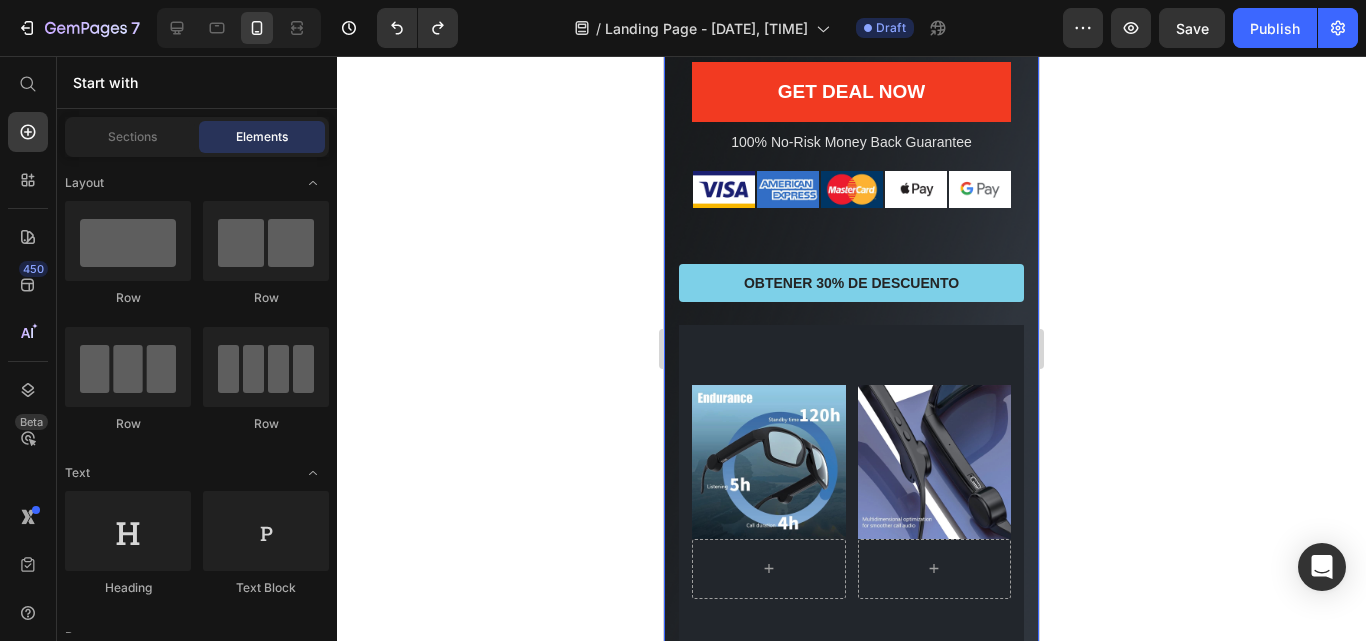 click on "Image Gemwine Heading LENTES POLARIZADOS: Protege tus ojos del sol y mejora tu vision en el dia Heading GAFAS BLUETOOTH: Tecnologia y estilo en una sola mirada Product Title $139.900,00 Product Price $98.900,00 Product Price Row                Icon                Icon                Icon                Icon                Icon Icon List Hoz (Rated 4.8/5) Text block Row Image A complimentary wine opener kit is included Text block Row Get Deal Now Product Cart Button                Title Line 100% No-Risk Money Back Guarantee Text block                Title Line Row Image Image Image Image Image Row Product Row OBTENER 30% DE DESCUENTO Button Row Image Image
Row Section 2" at bounding box center [851, 242] 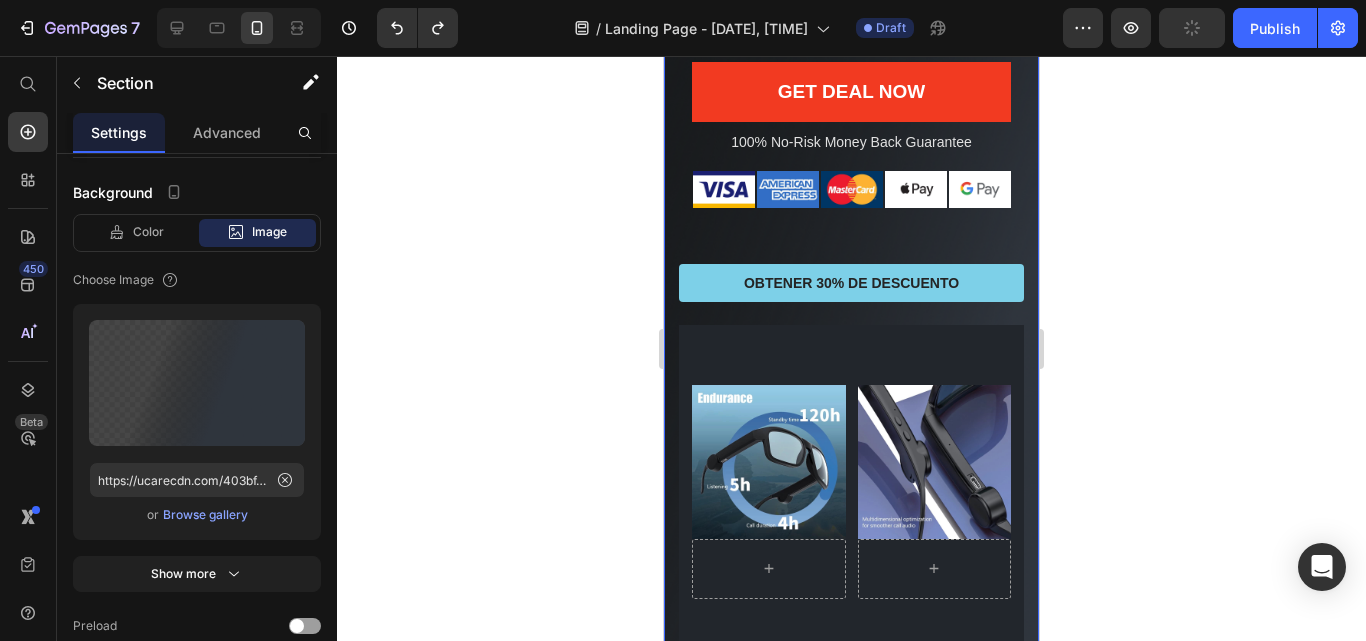 click on "100% No-Risk Money Back Guarantee" at bounding box center [851, 142] 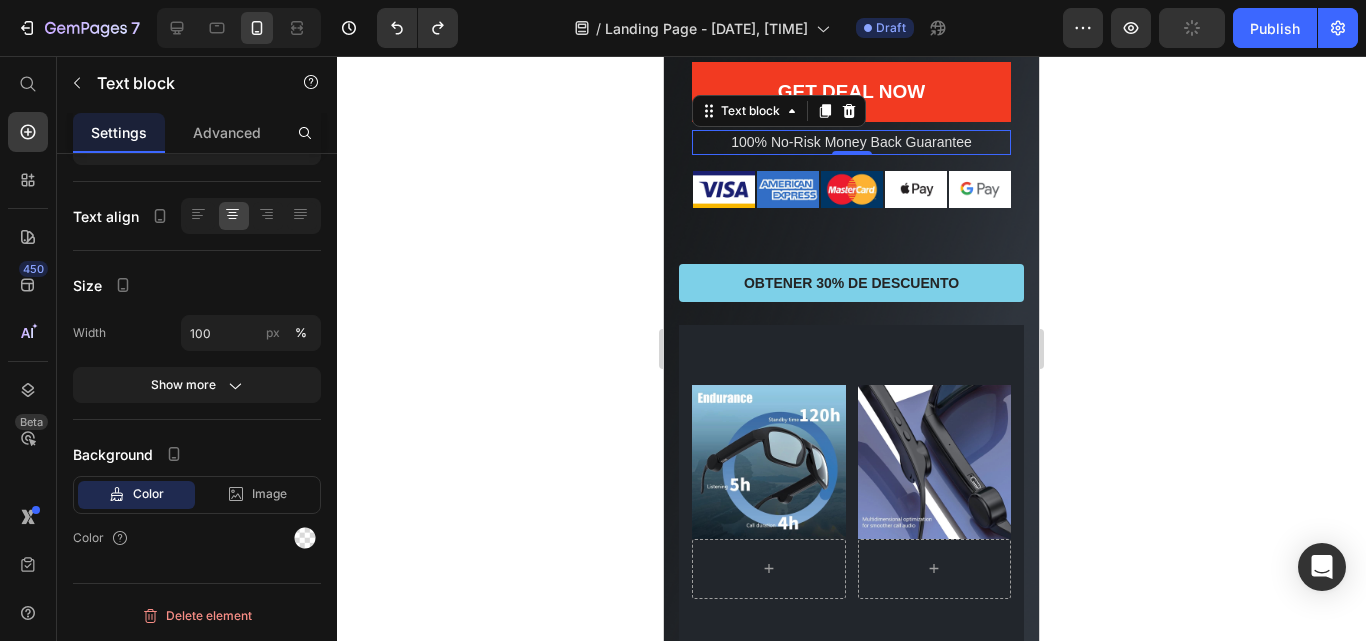 scroll, scrollTop: 0, scrollLeft: 0, axis: both 